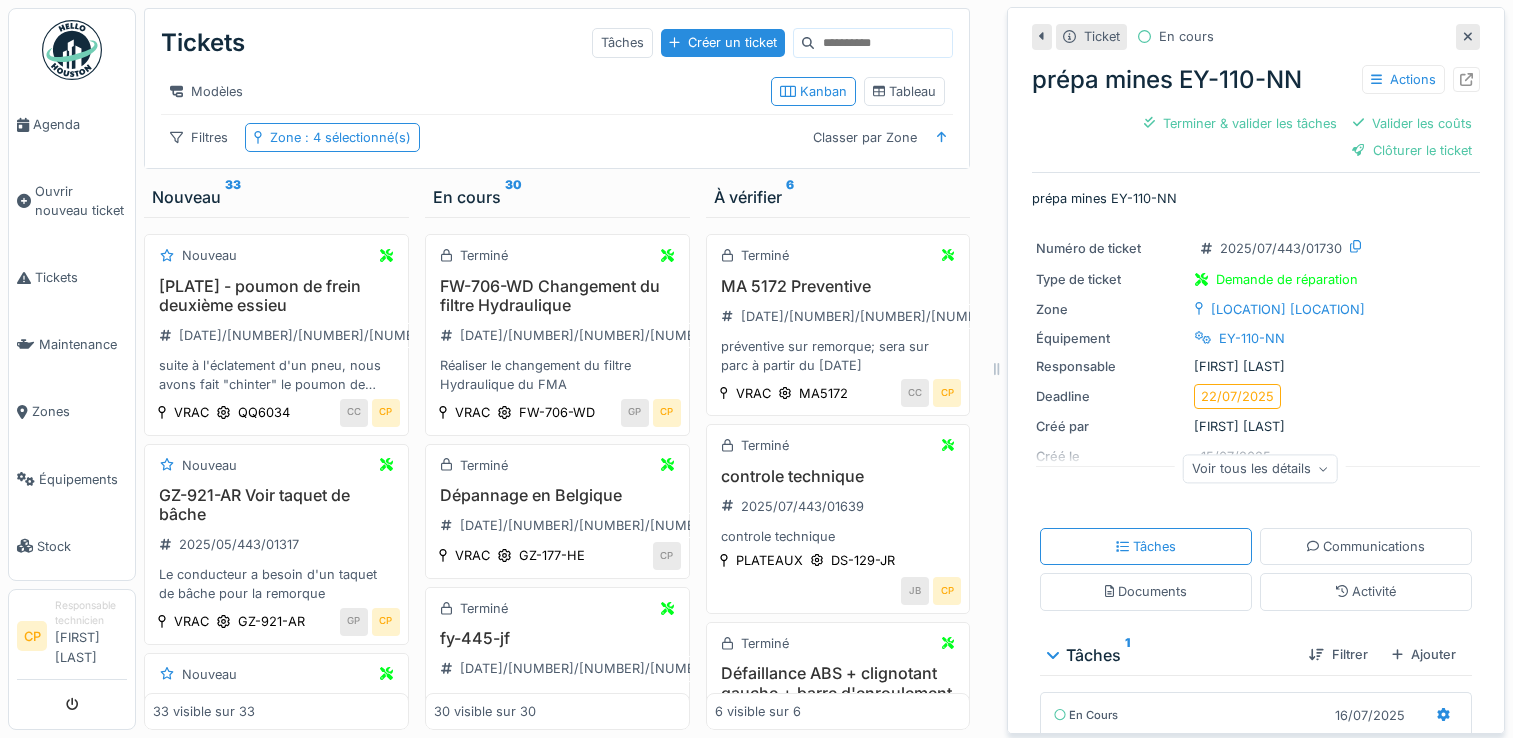 scroll, scrollTop: 15, scrollLeft: 0, axis: vertical 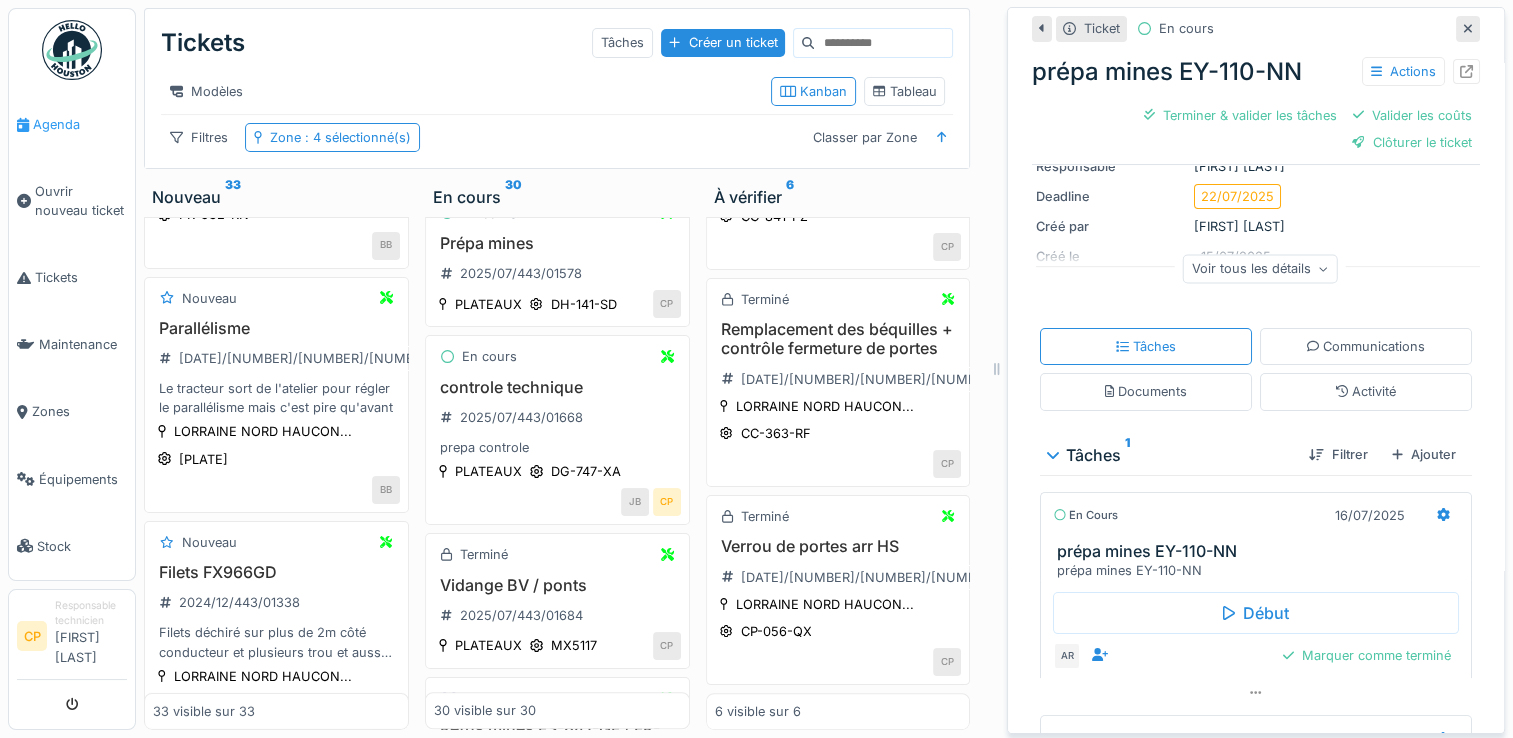 click on "Agenda" at bounding box center (72, 124) 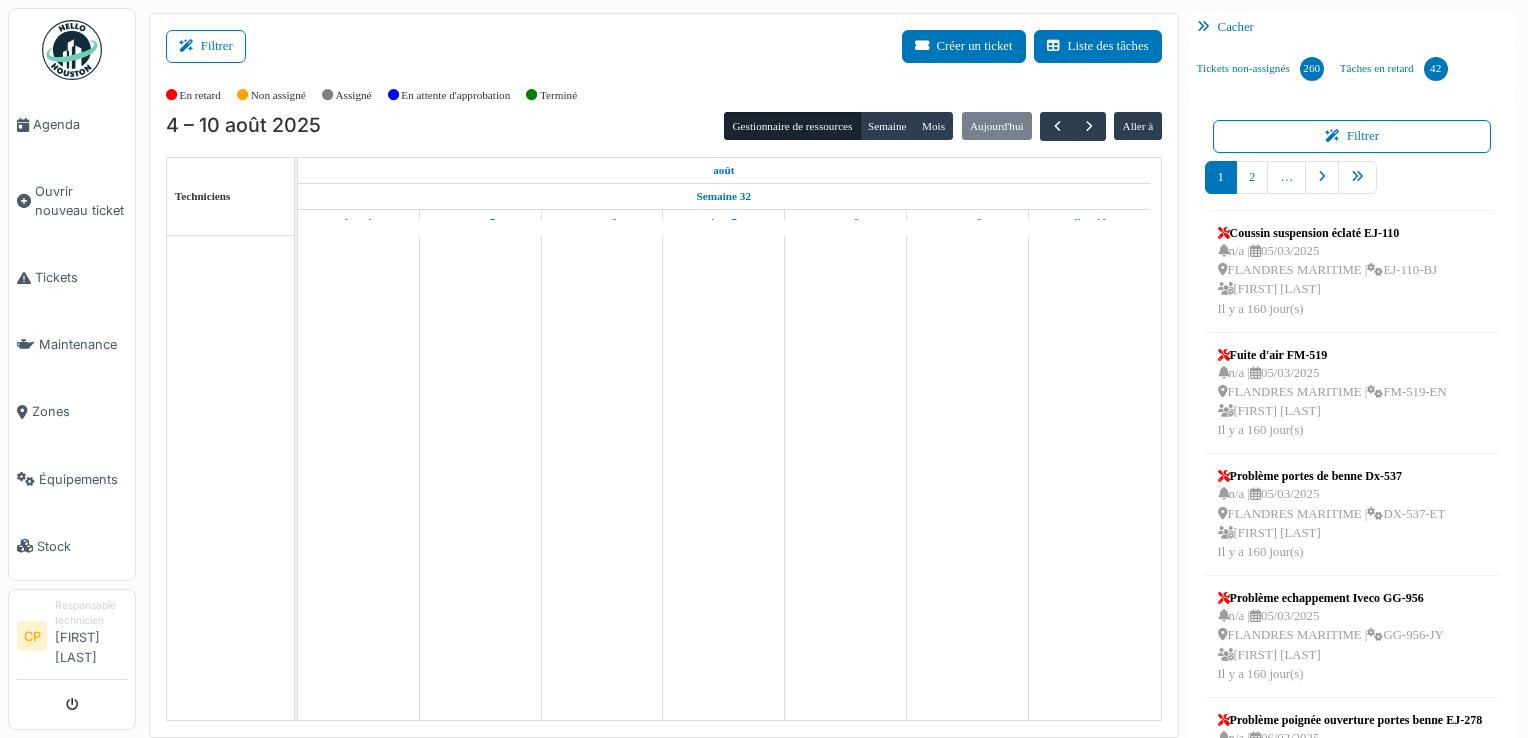 scroll, scrollTop: 0, scrollLeft: 0, axis: both 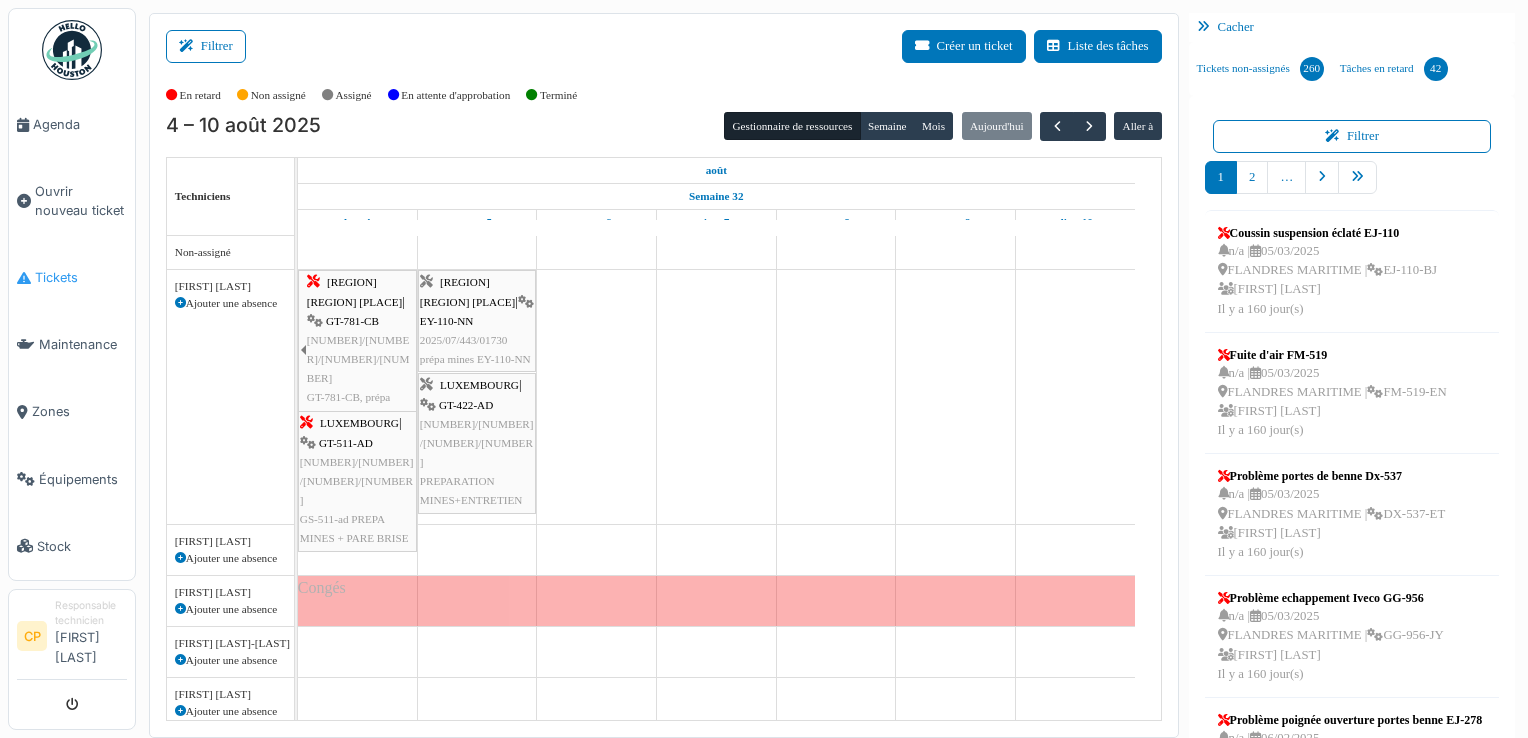 click on "Tickets" at bounding box center (81, 277) 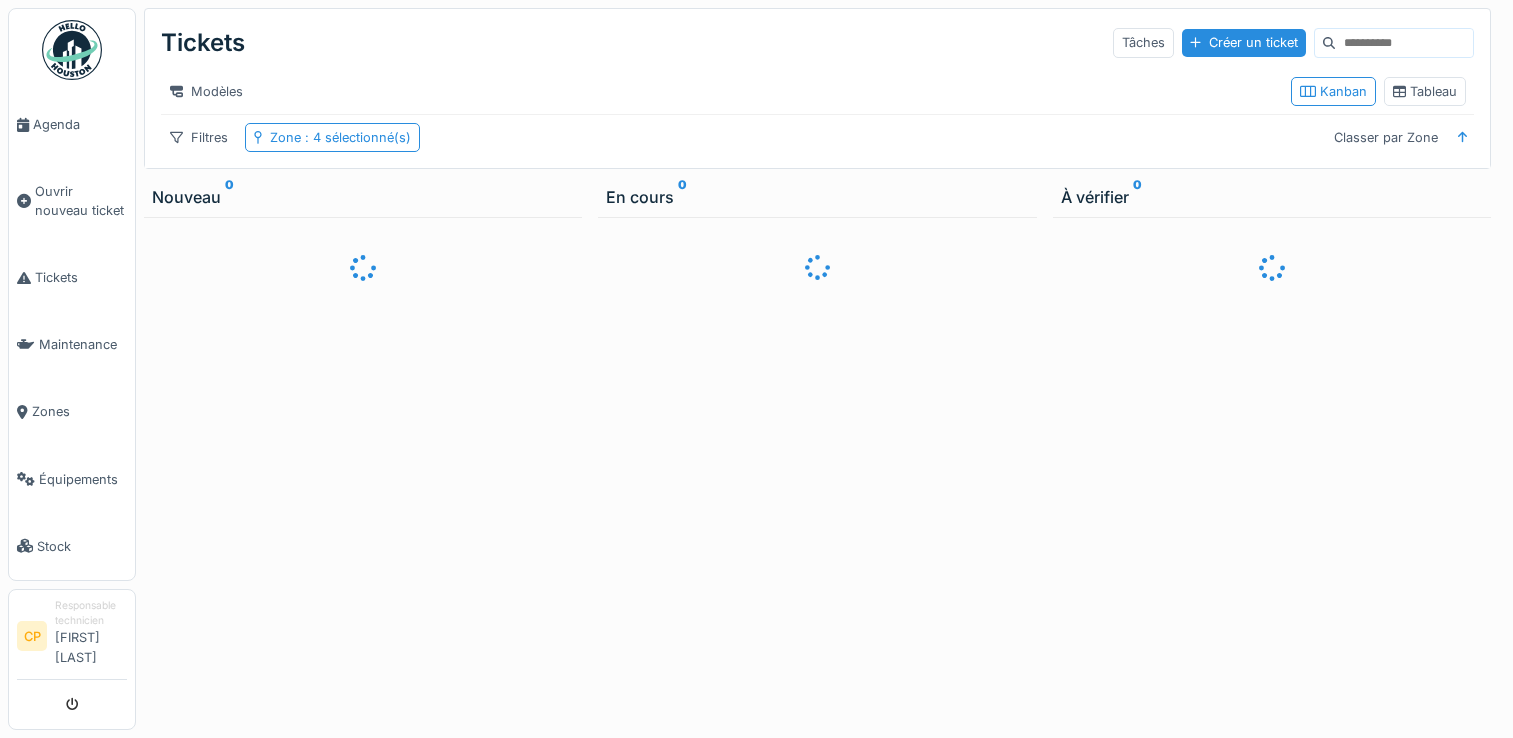 scroll, scrollTop: 0, scrollLeft: 0, axis: both 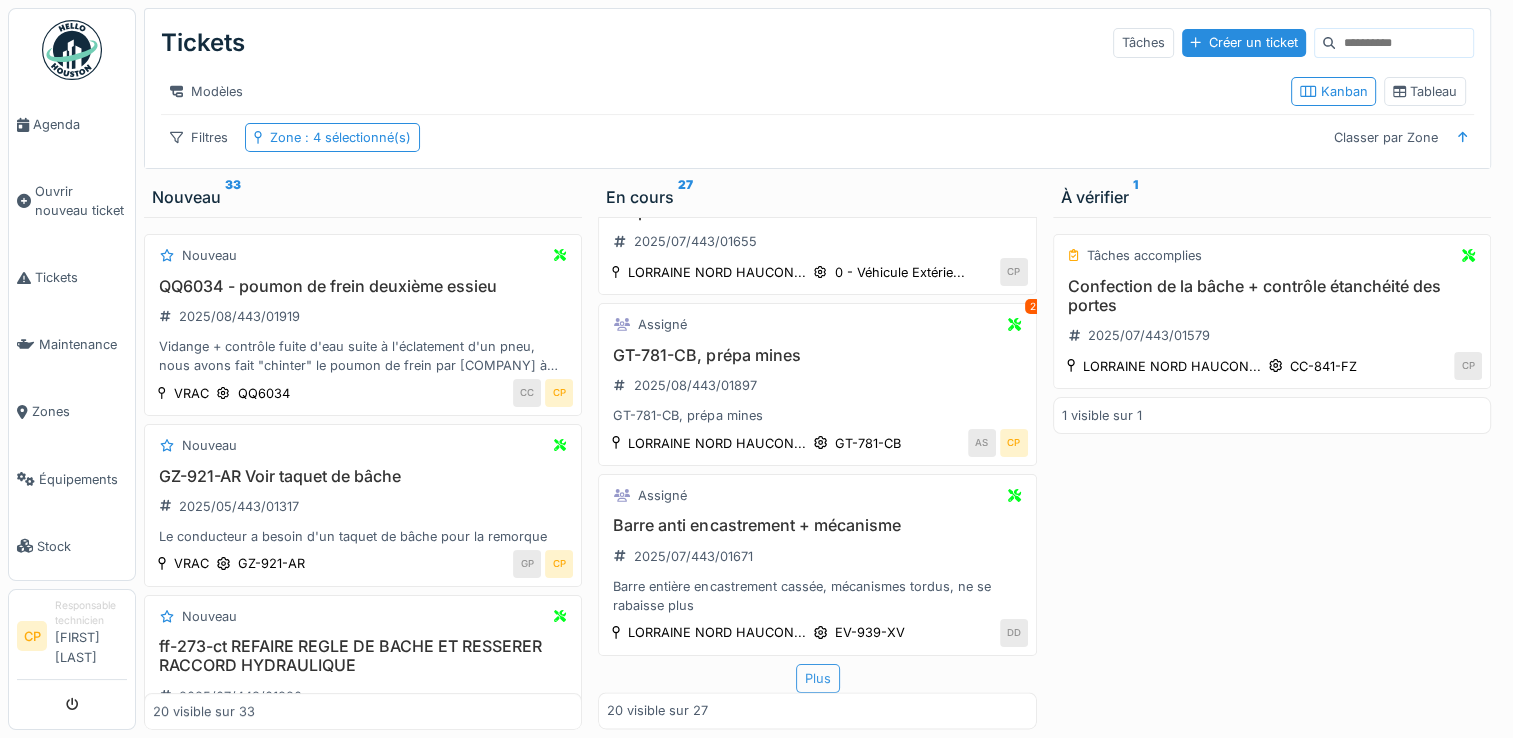 click on "Plus" at bounding box center (818, 678) 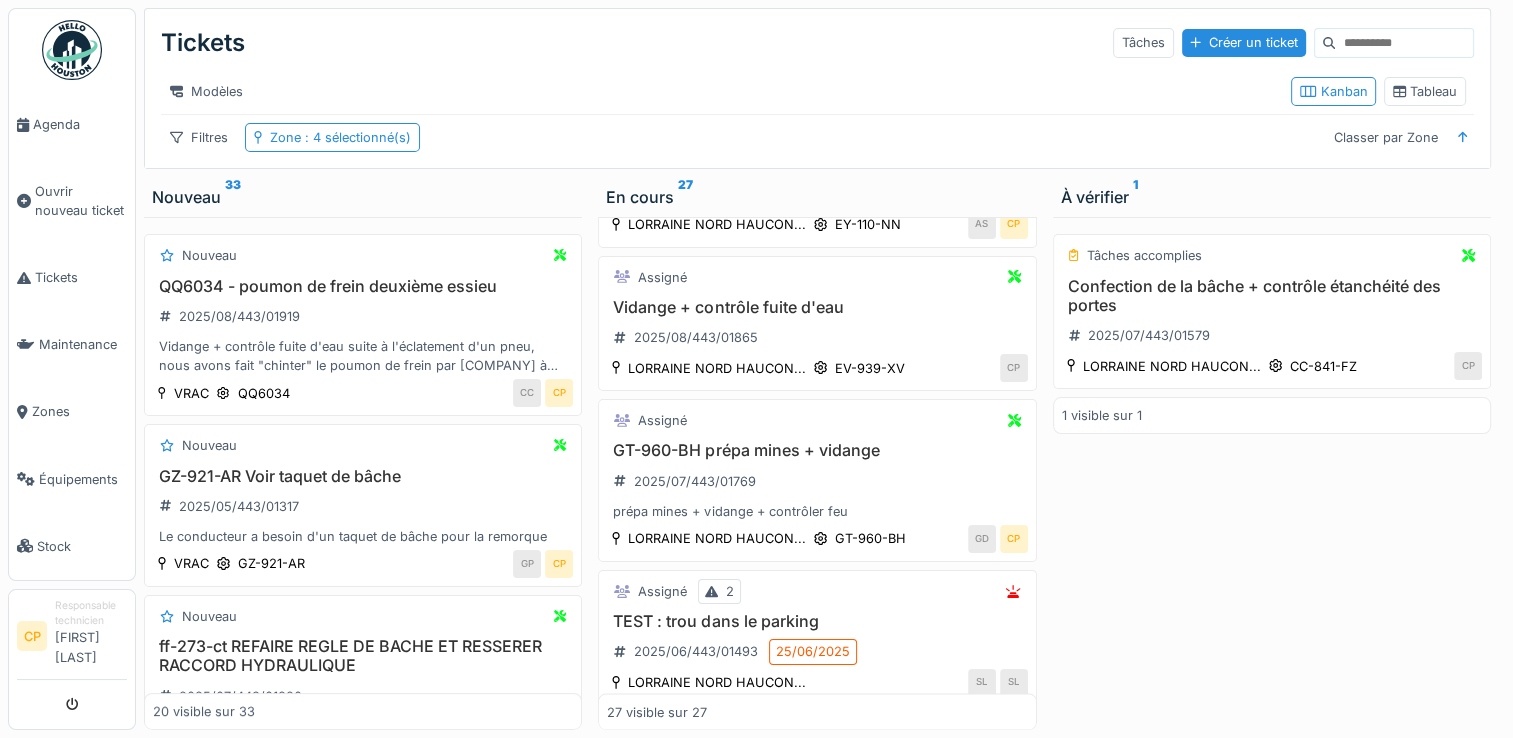 scroll, scrollTop: 3841, scrollLeft: 0, axis: vertical 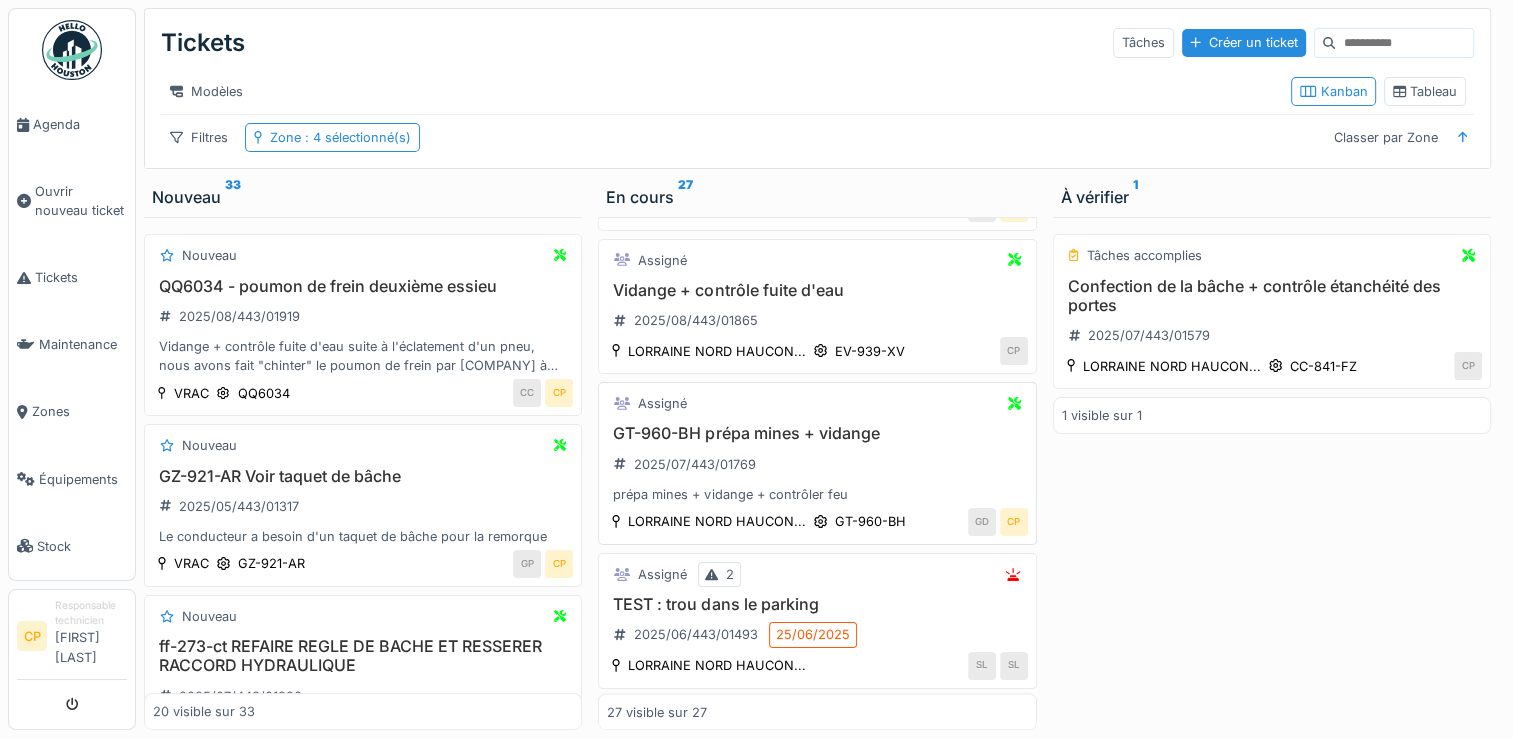 click on "GT-960-BH prépa mines + vidange" at bounding box center (817, 433) 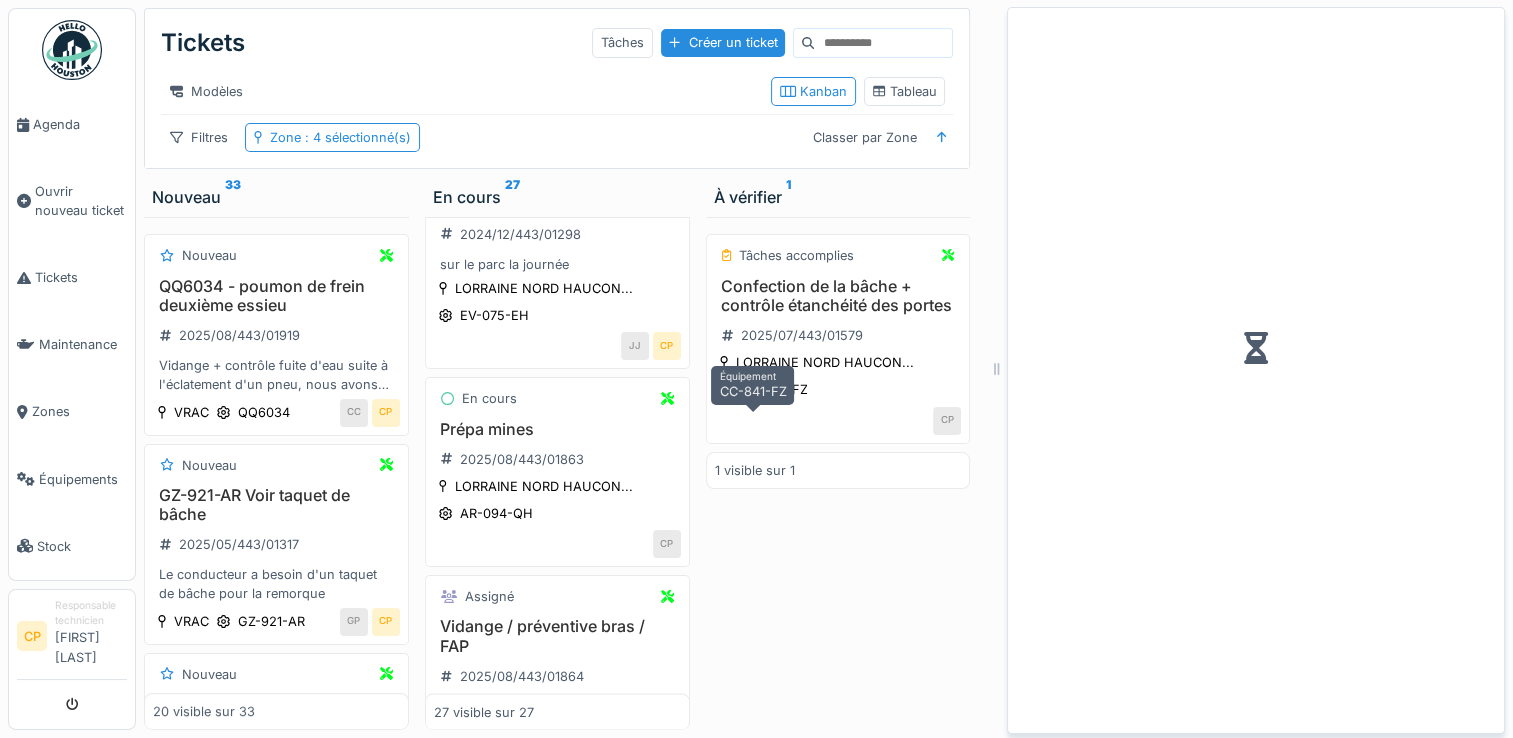 scroll, scrollTop: 4676, scrollLeft: 0, axis: vertical 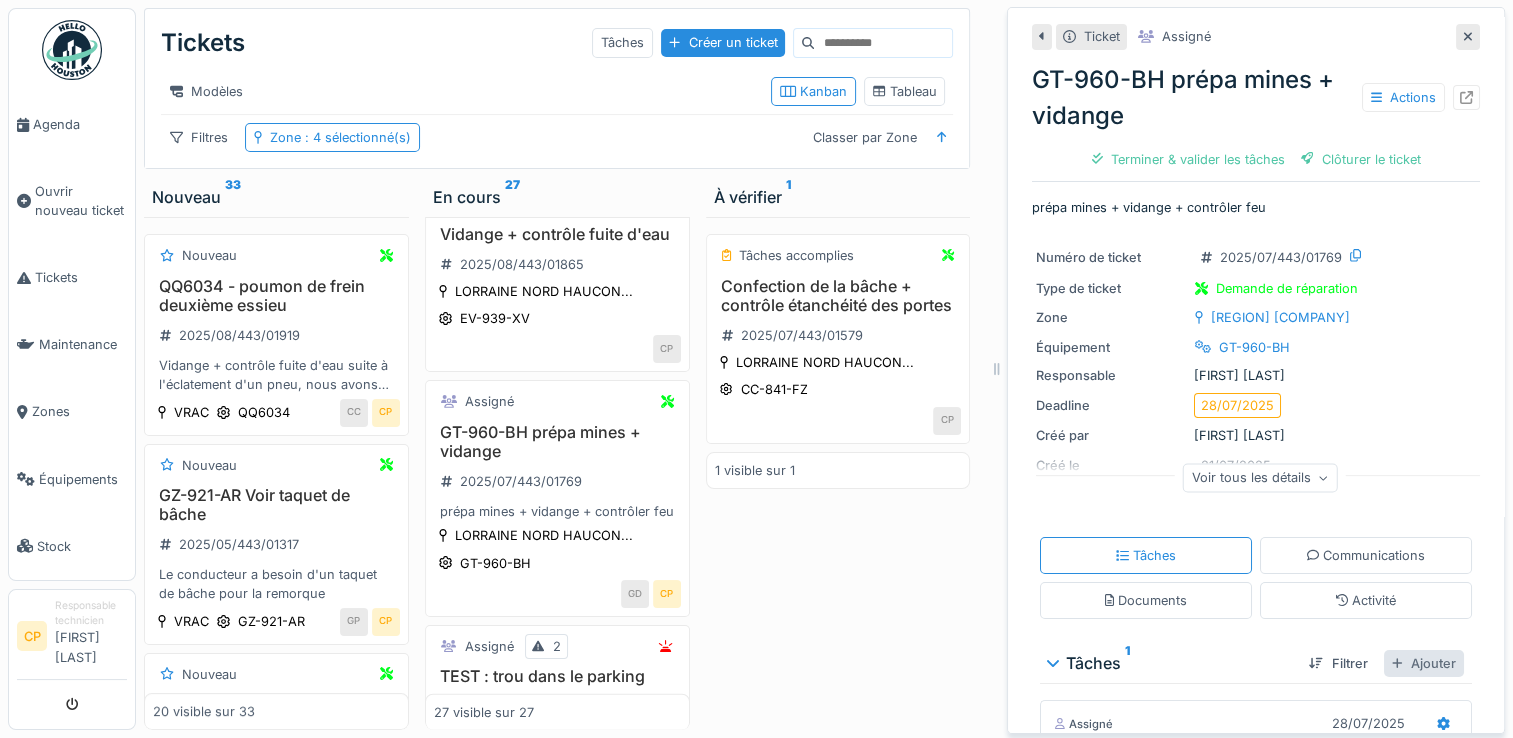 click on "Ajouter" at bounding box center (1424, 663) 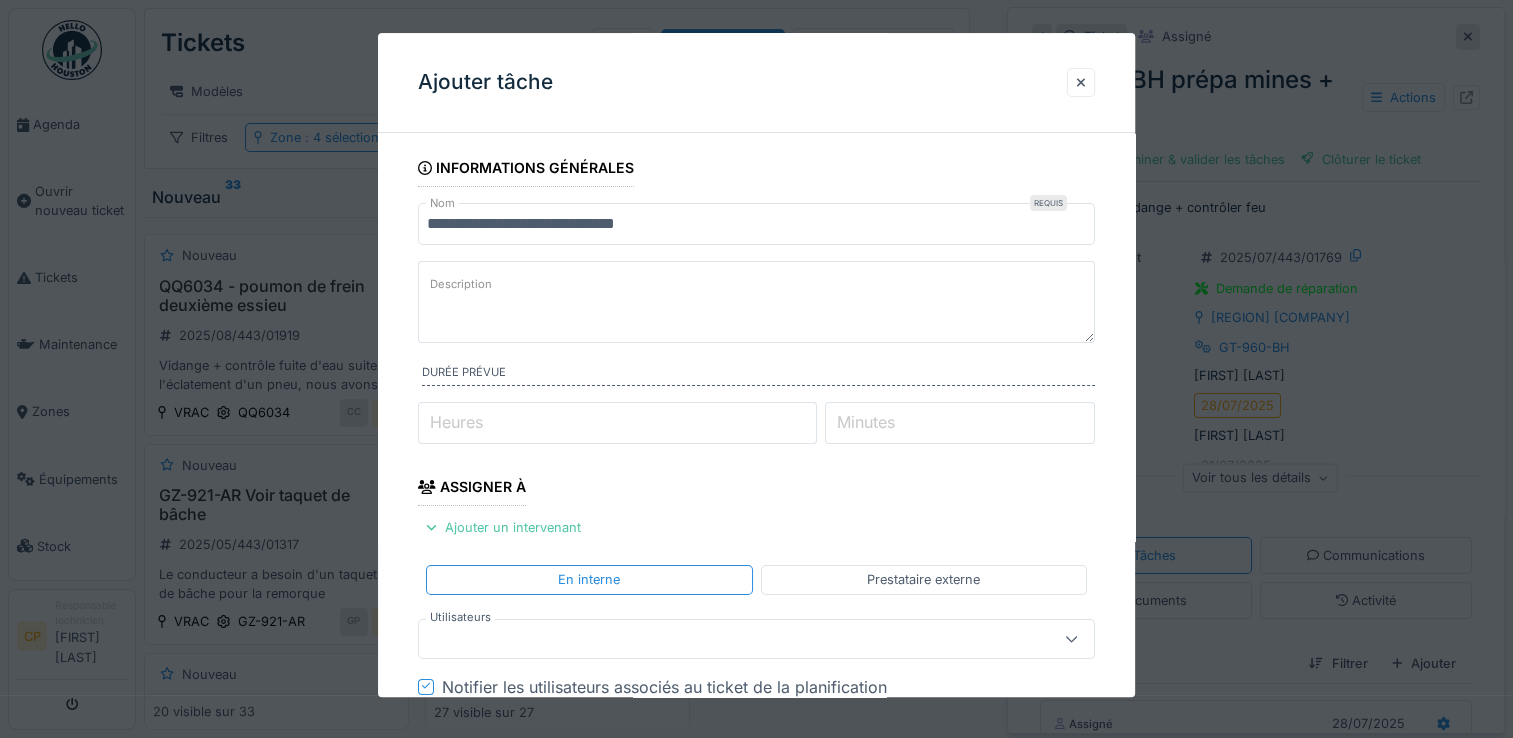 click at bounding box center [722, 639] 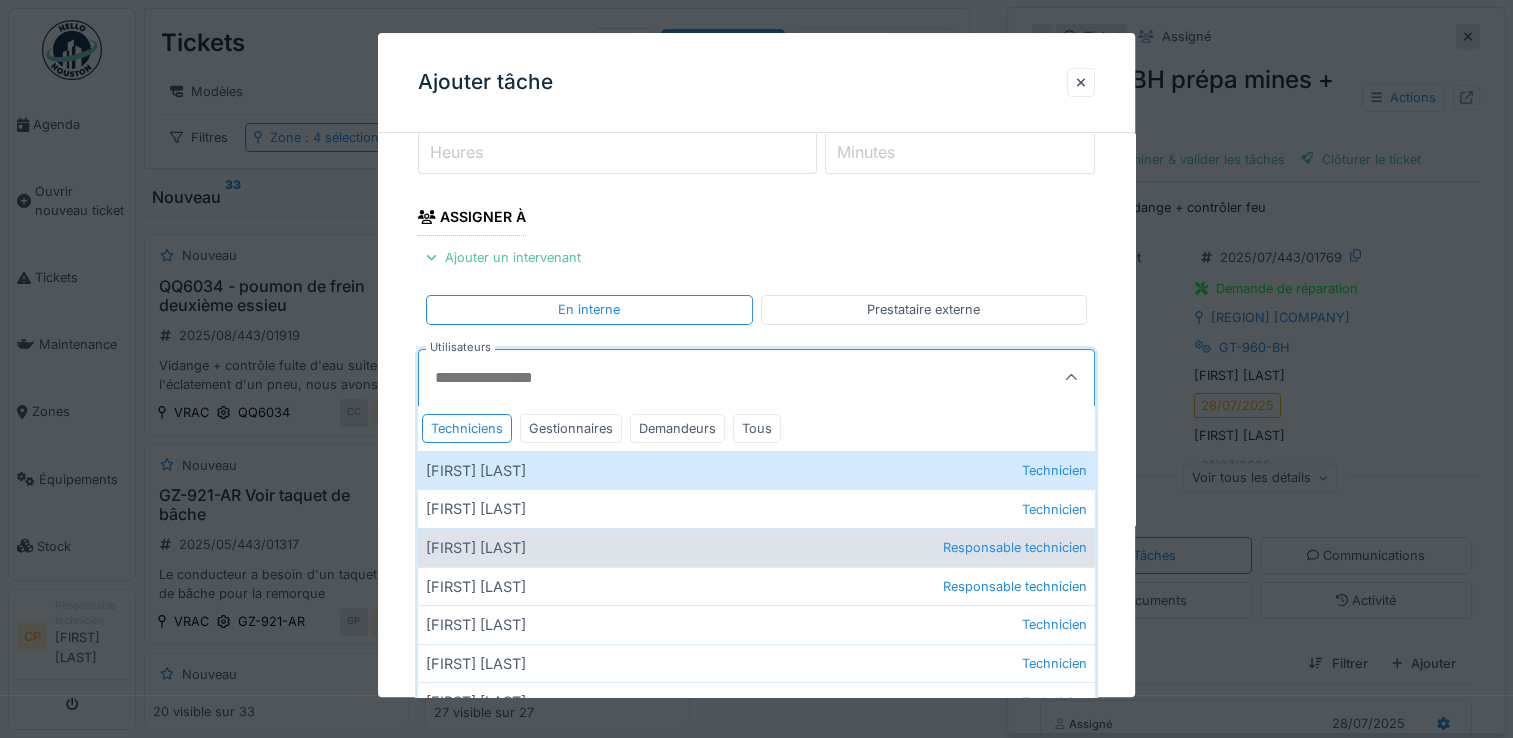 scroll, scrollTop: 300, scrollLeft: 0, axis: vertical 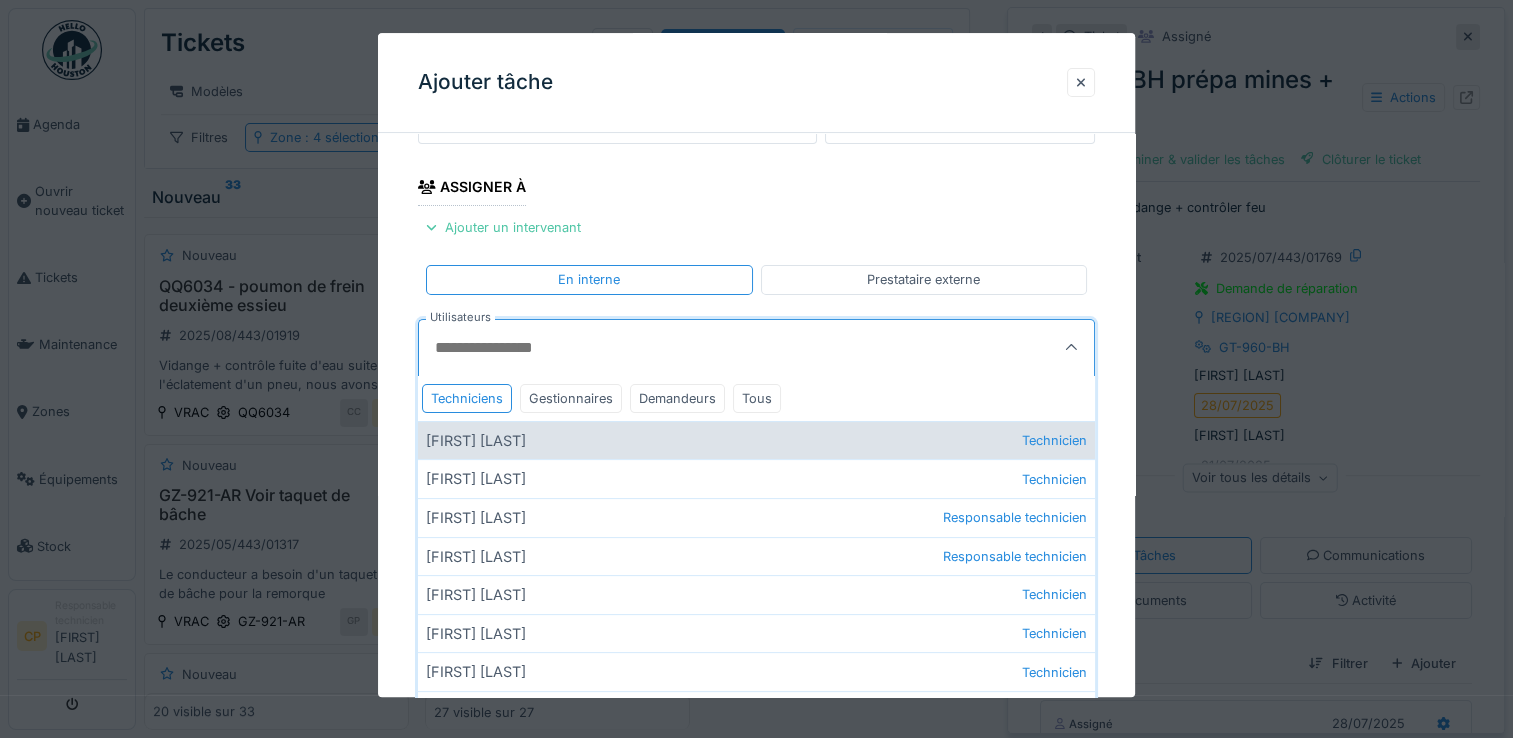 click on "Aziz Razzak   Technicien" at bounding box center (756, 440) 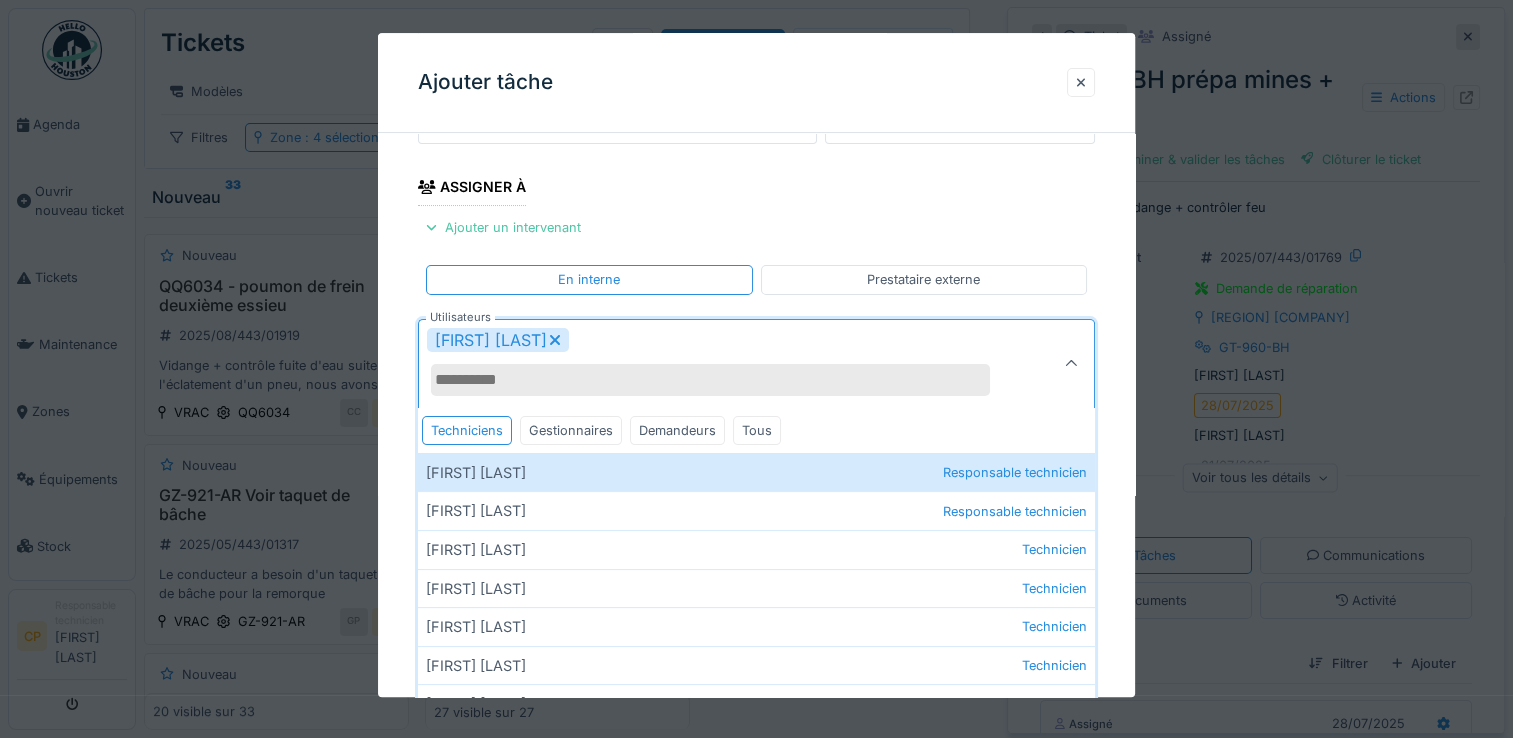 click at bounding box center [1071, 363] 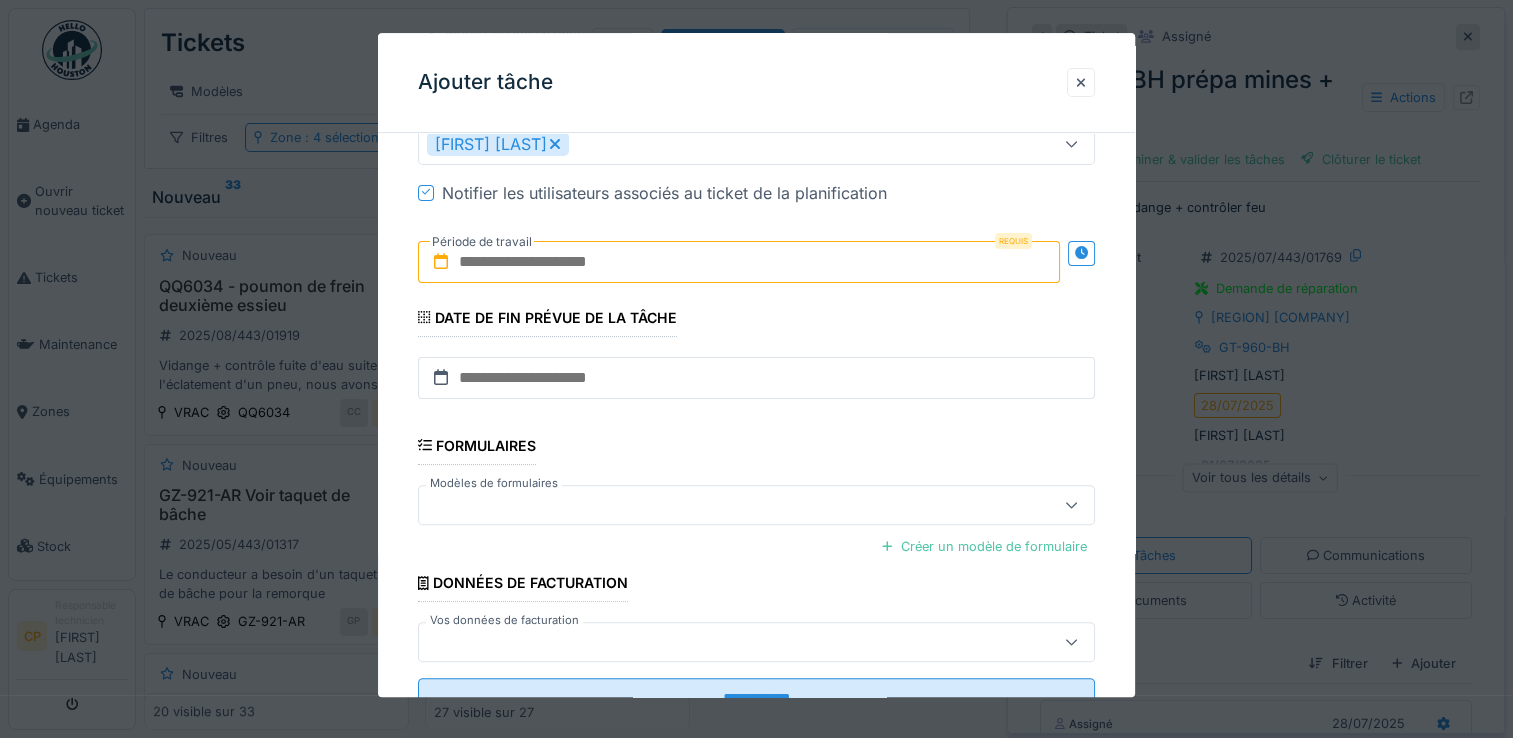 scroll, scrollTop: 500, scrollLeft: 0, axis: vertical 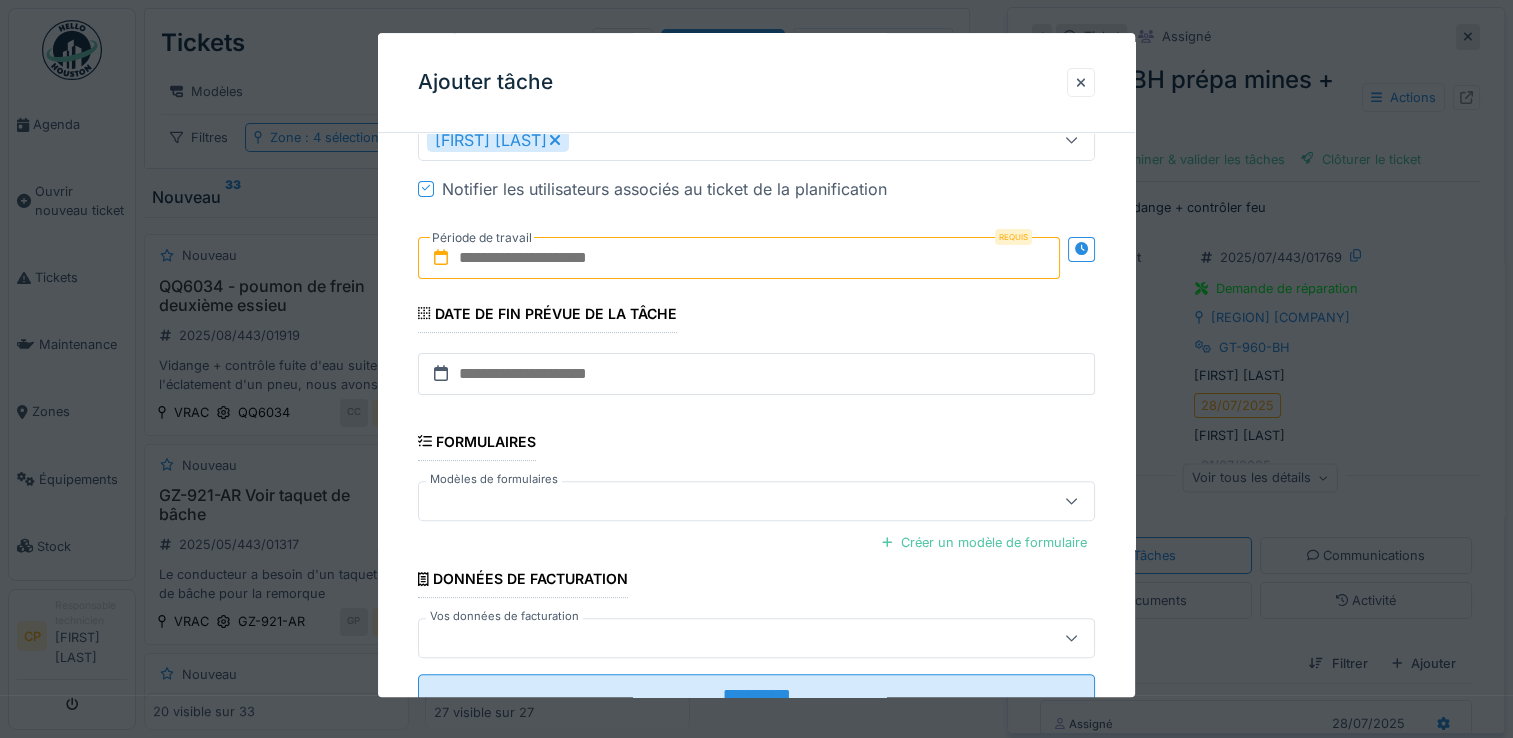 click at bounding box center [739, 258] 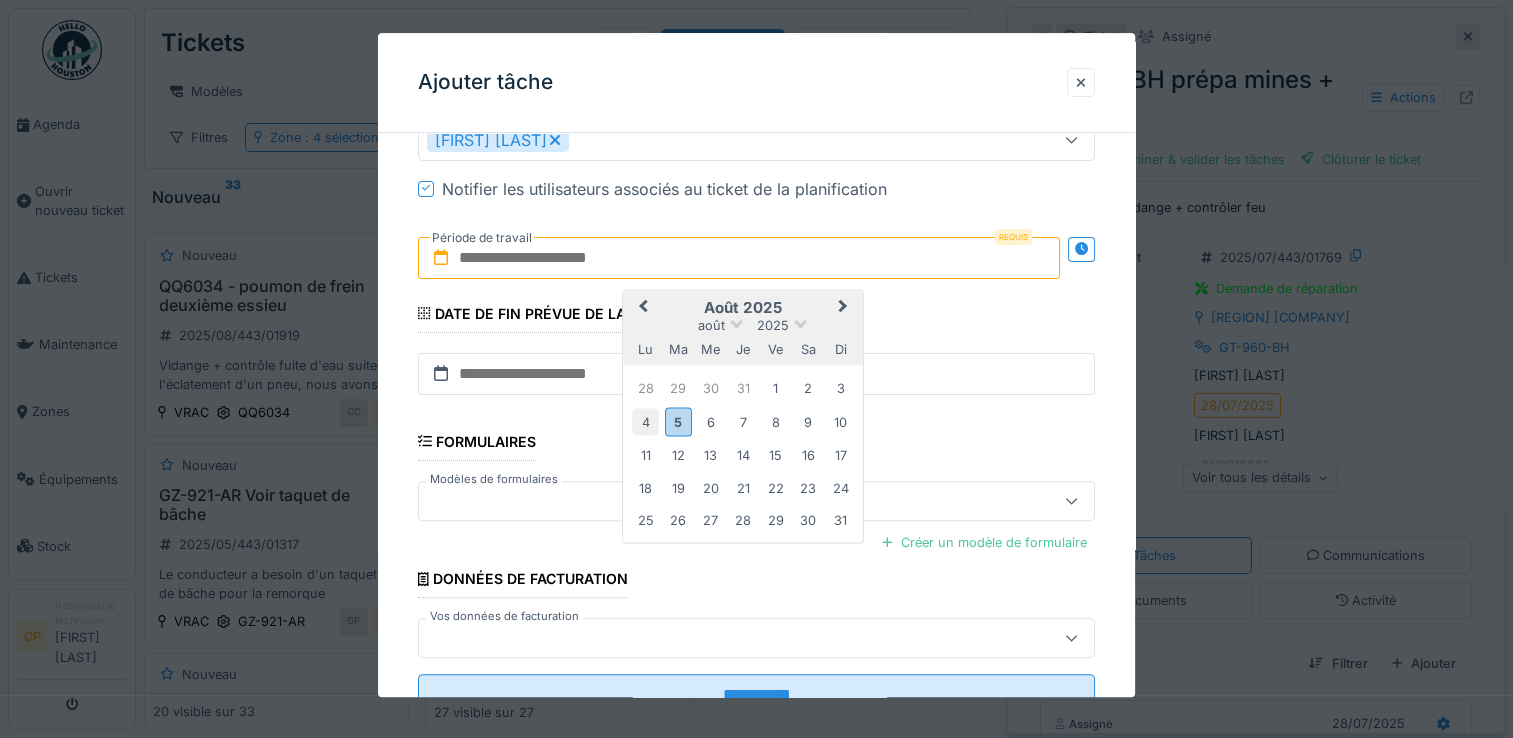 click on "4" at bounding box center (645, 421) 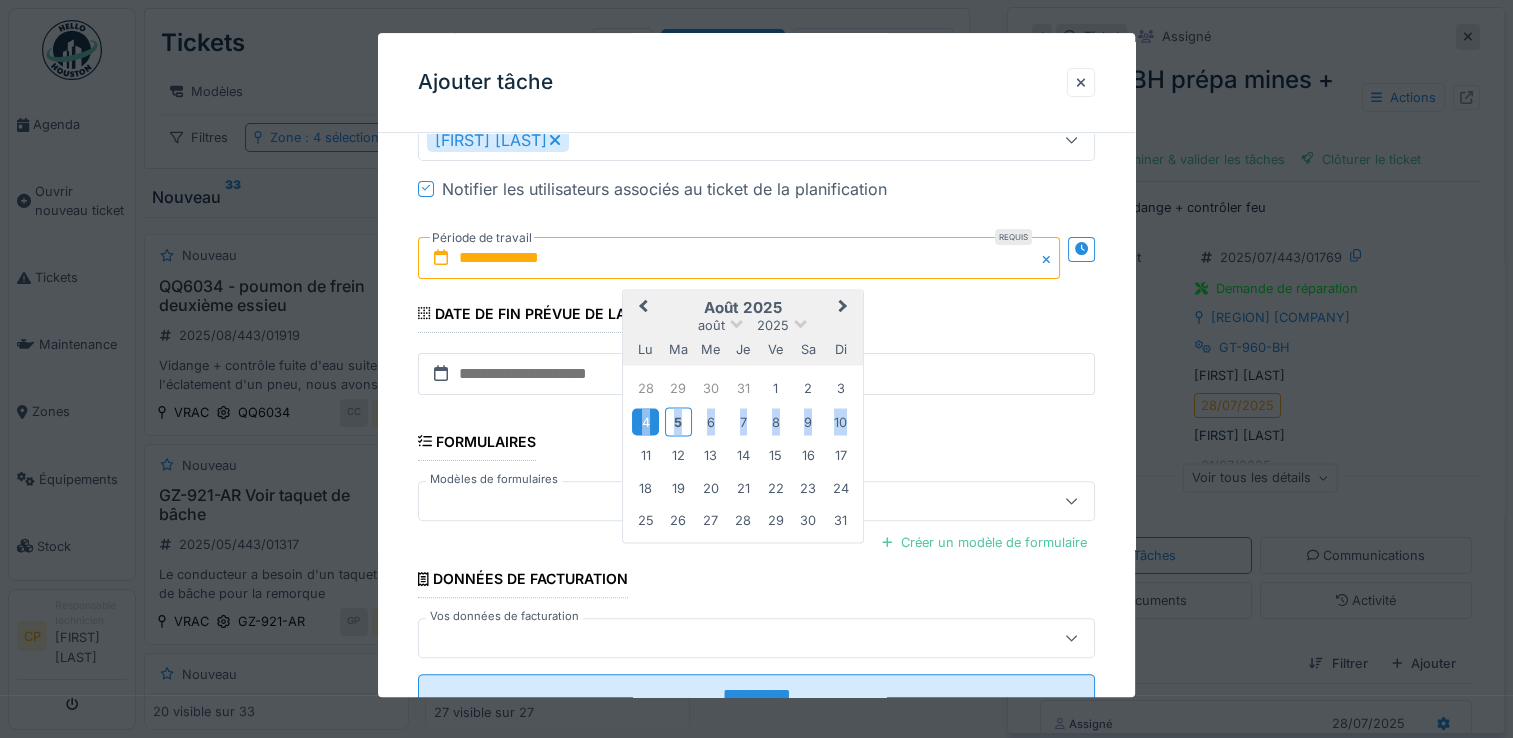click on "4" at bounding box center [645, 421] 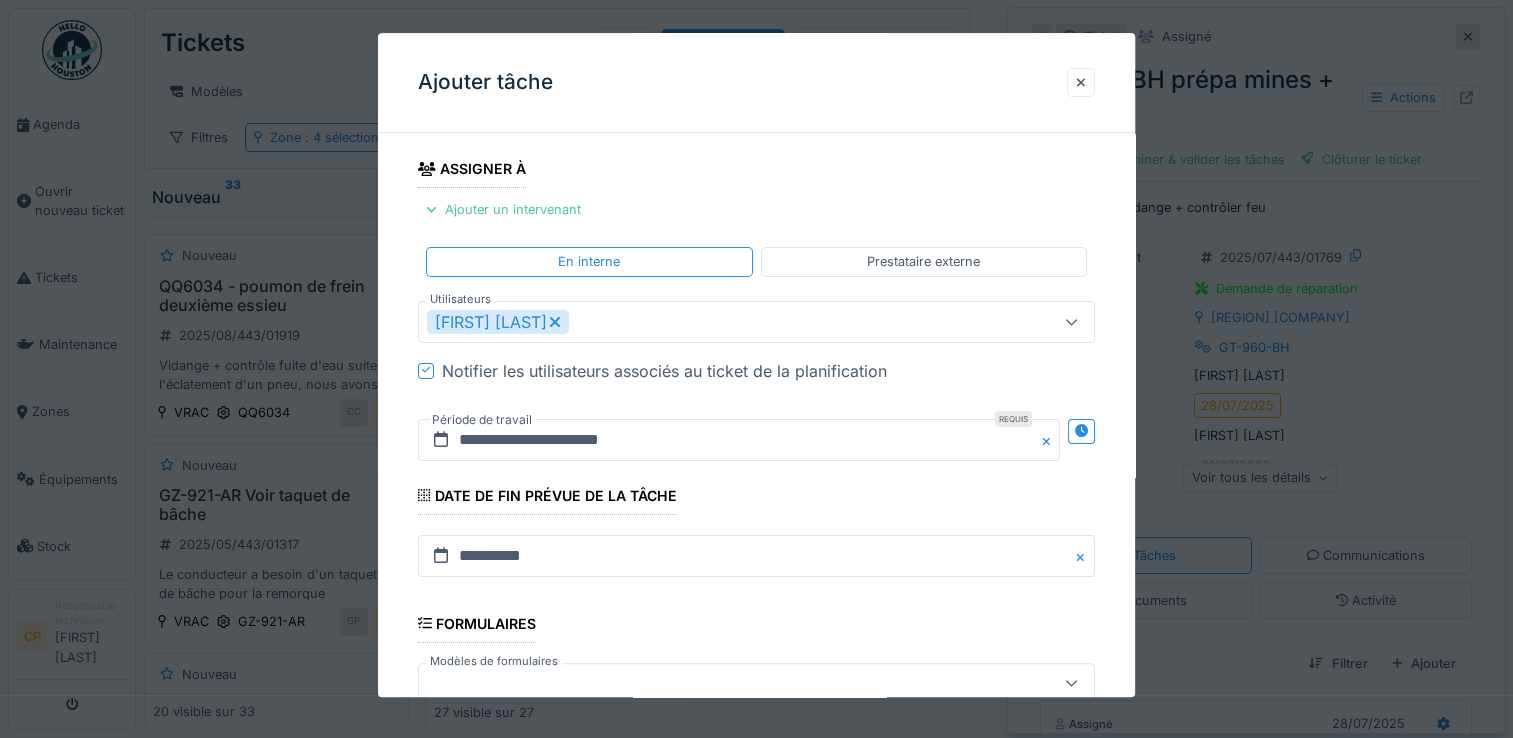 scroll, scrollTop: 0, scrollLeft: 0, axis: both 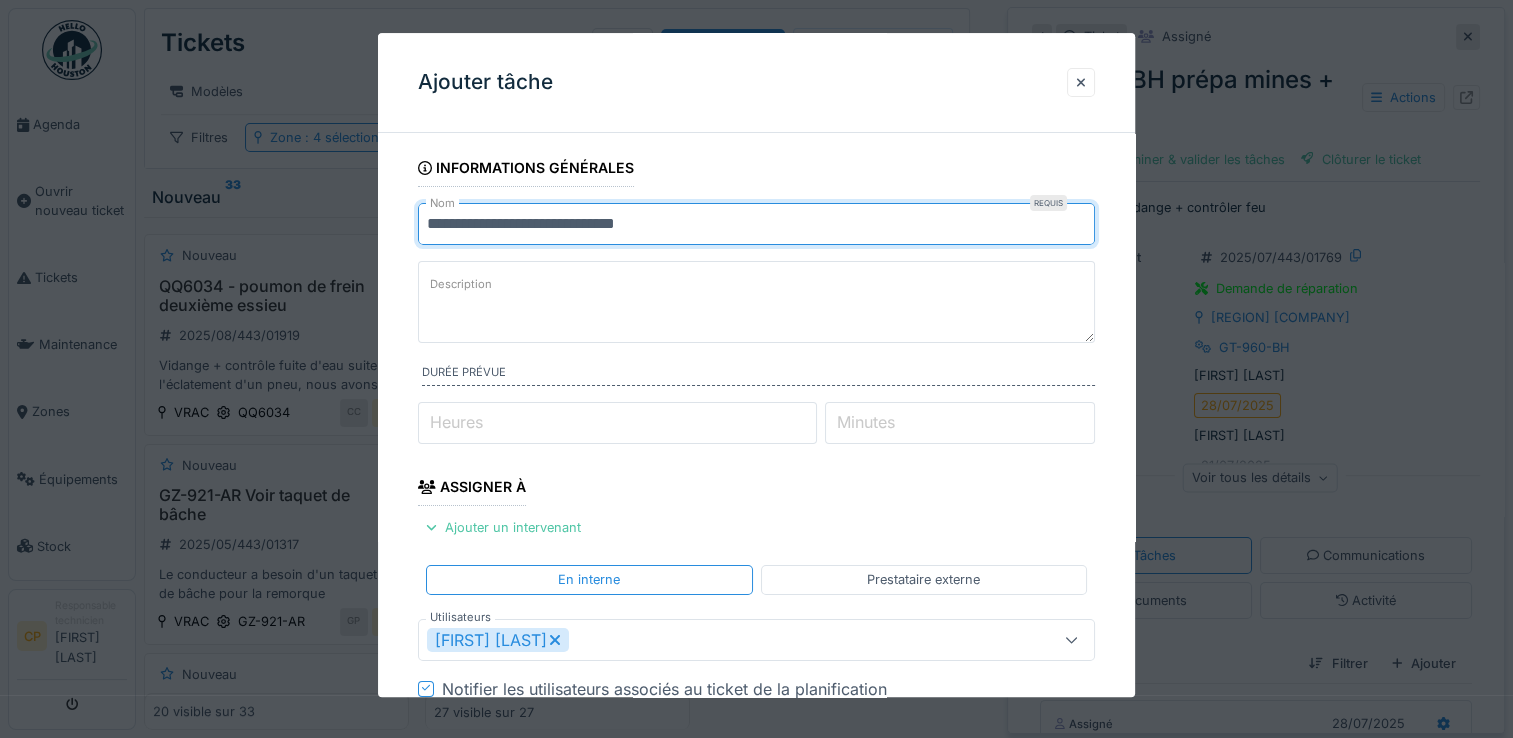 drag, startPoint x: 762, startPoint y: 219, endPoint x: 378, endPoint y: 239, distance: 384.52048 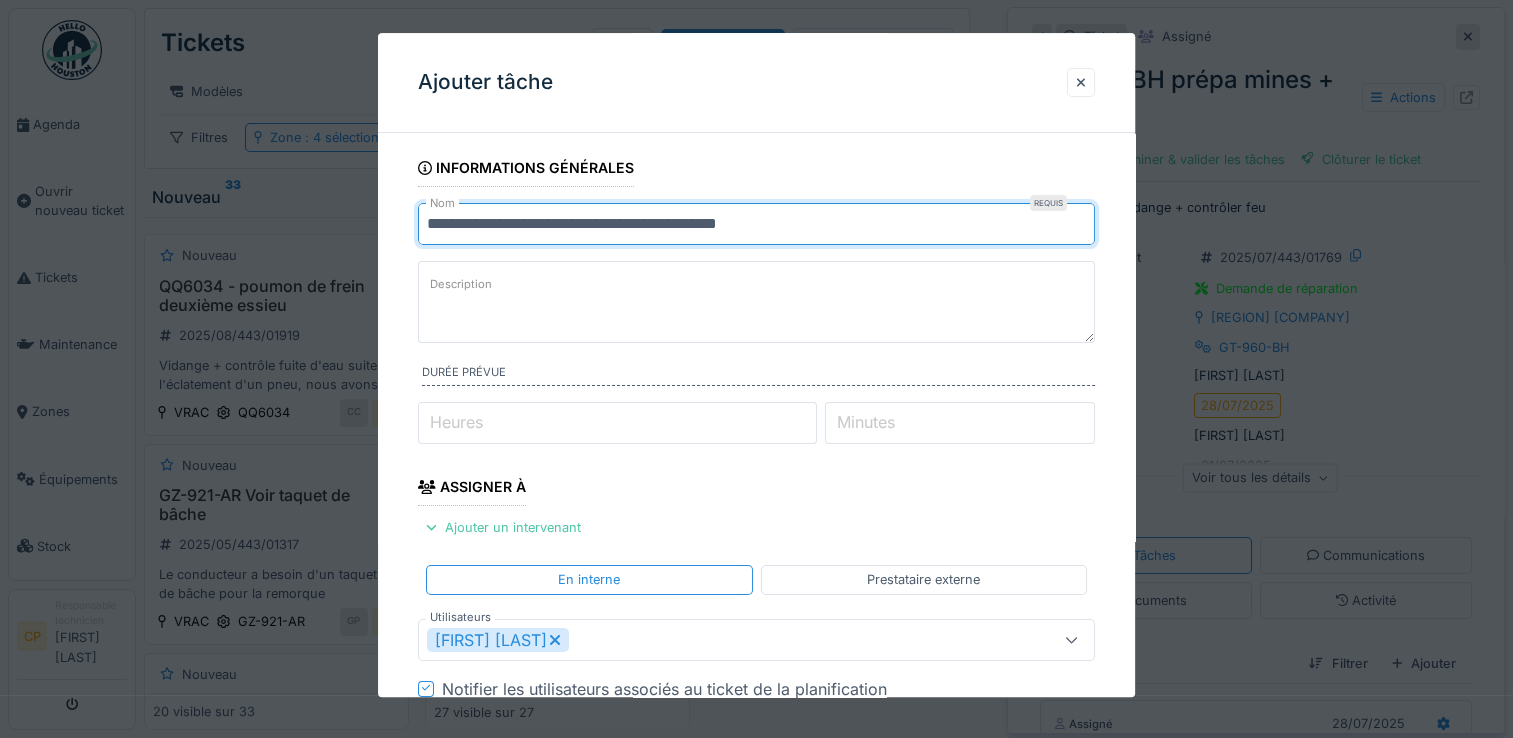 type on "**********" 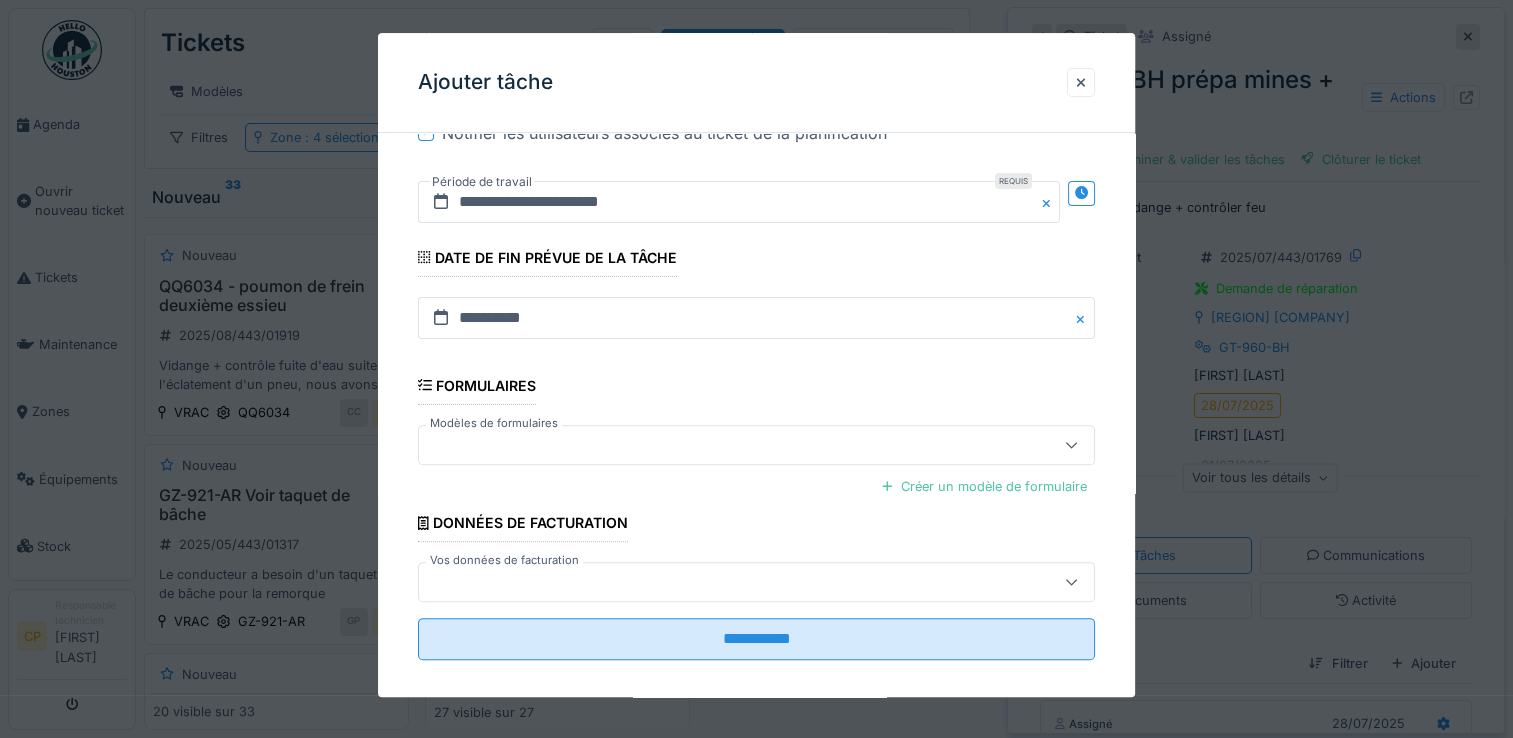 scroll, scrollTop: 569, scrollLeft: 0, axis: vertical 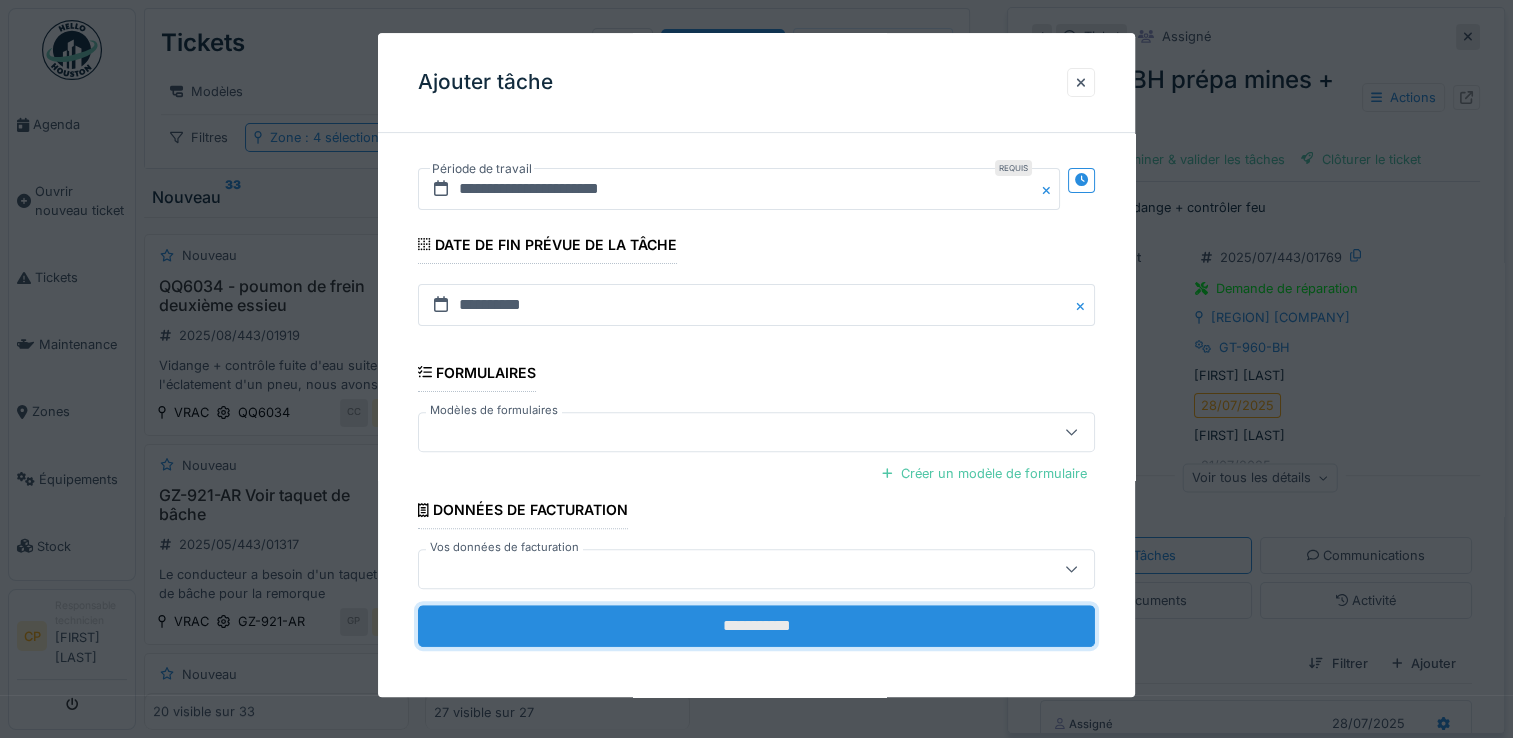 click on "**********" at bounding box center [756, 626] 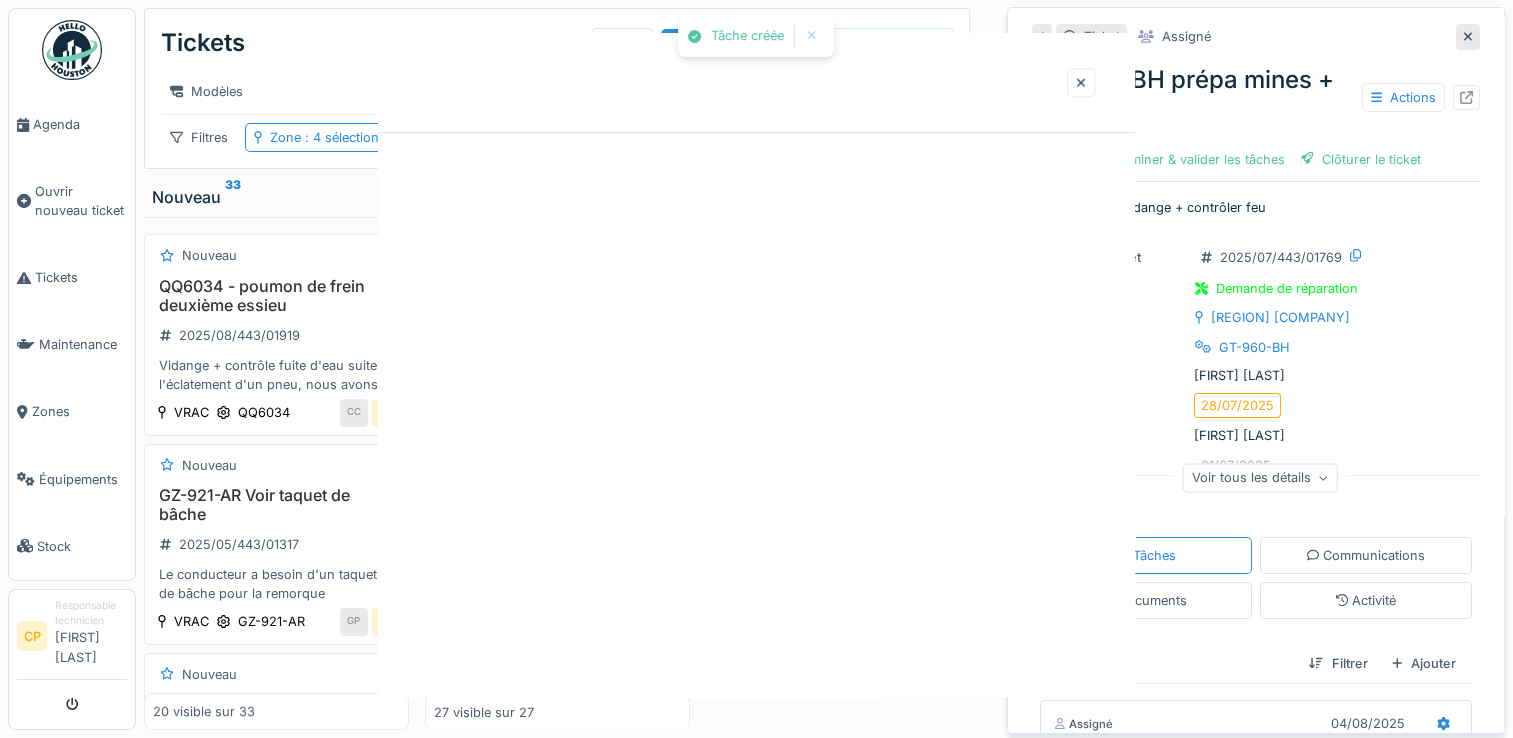 scroll, scrollTop: 0, scrollLeft: 0, axis: both 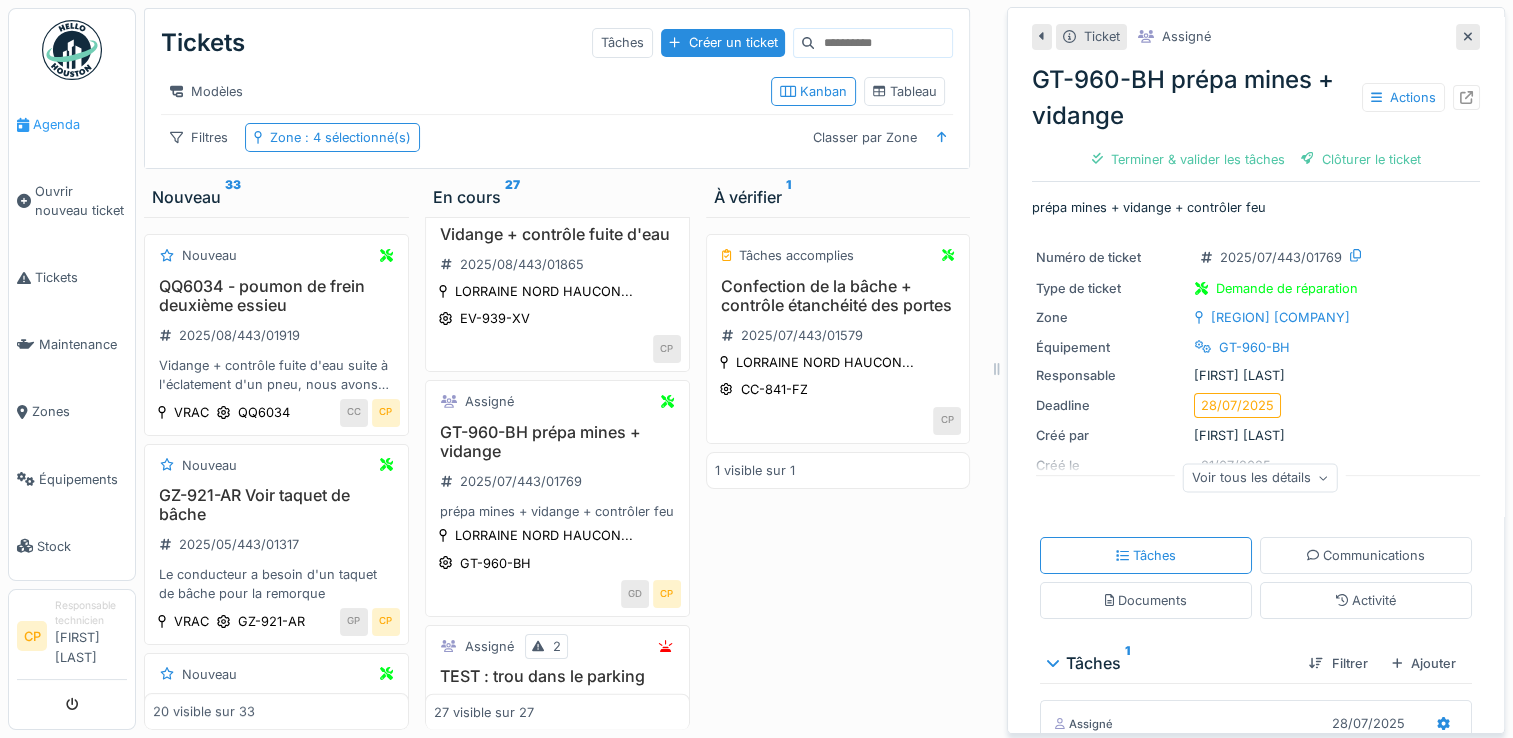 click on "Agenda" at bounding box center (80, 124) 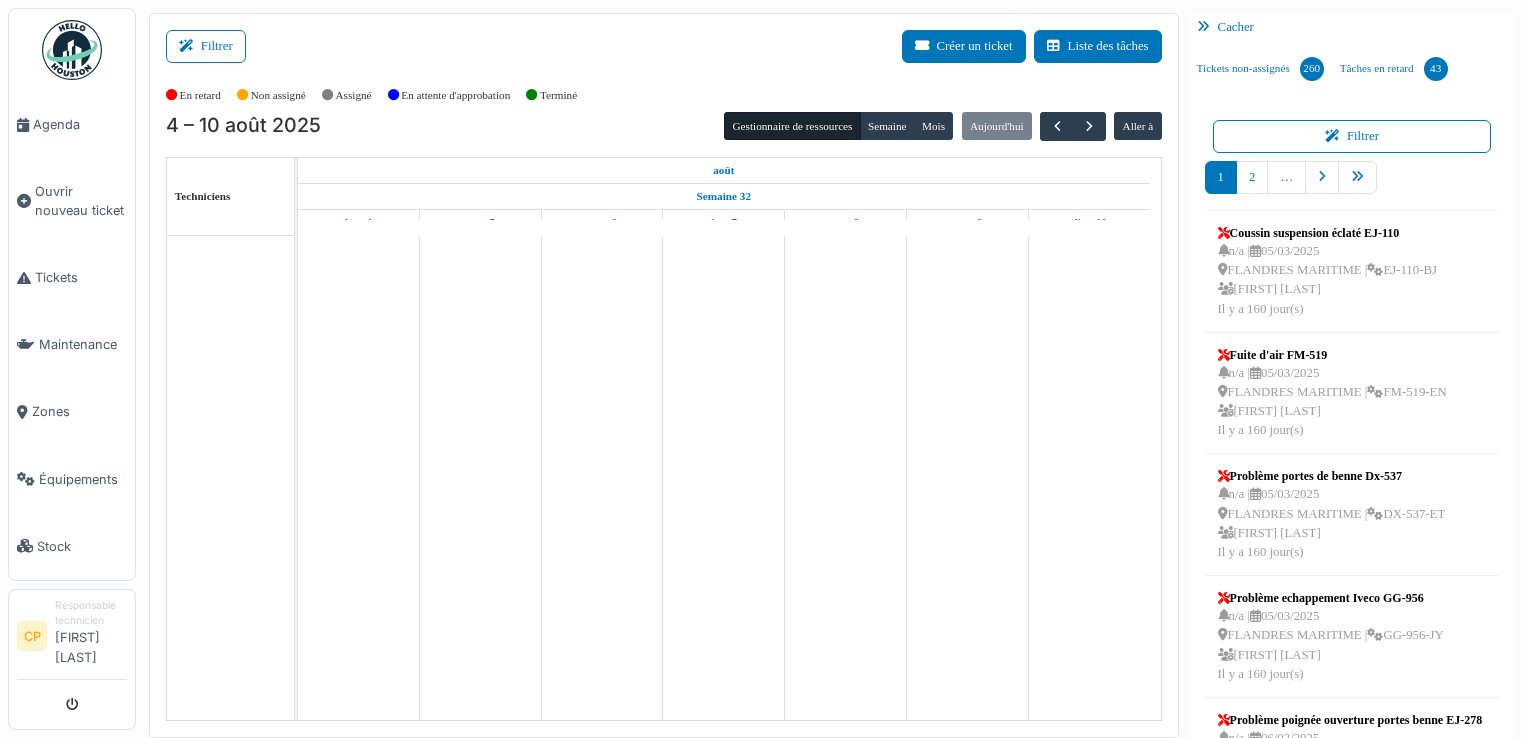 scroll, scrollTop: 0, scrollLeft: 0, axis: both 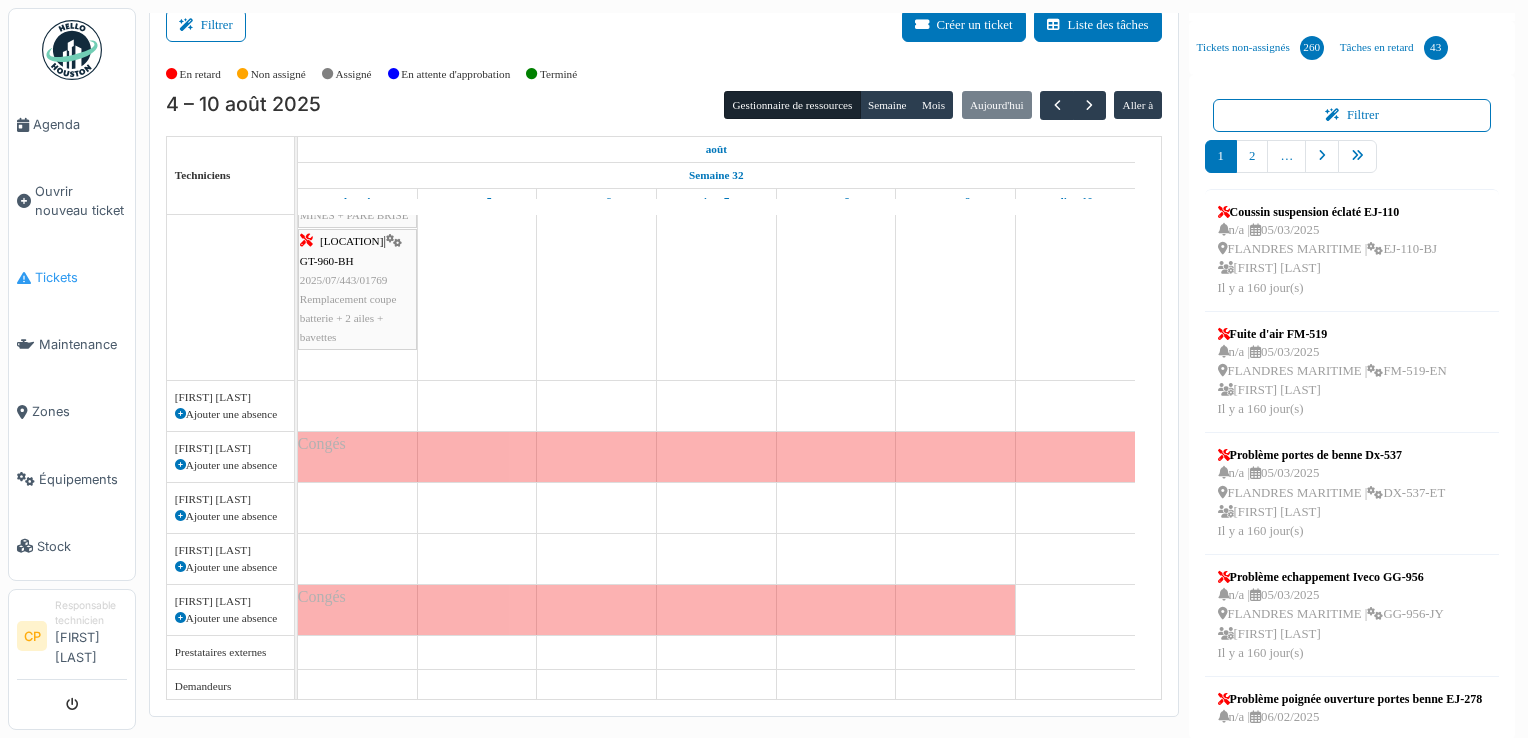 click on "Tickets" at bounding box center (81, 277) 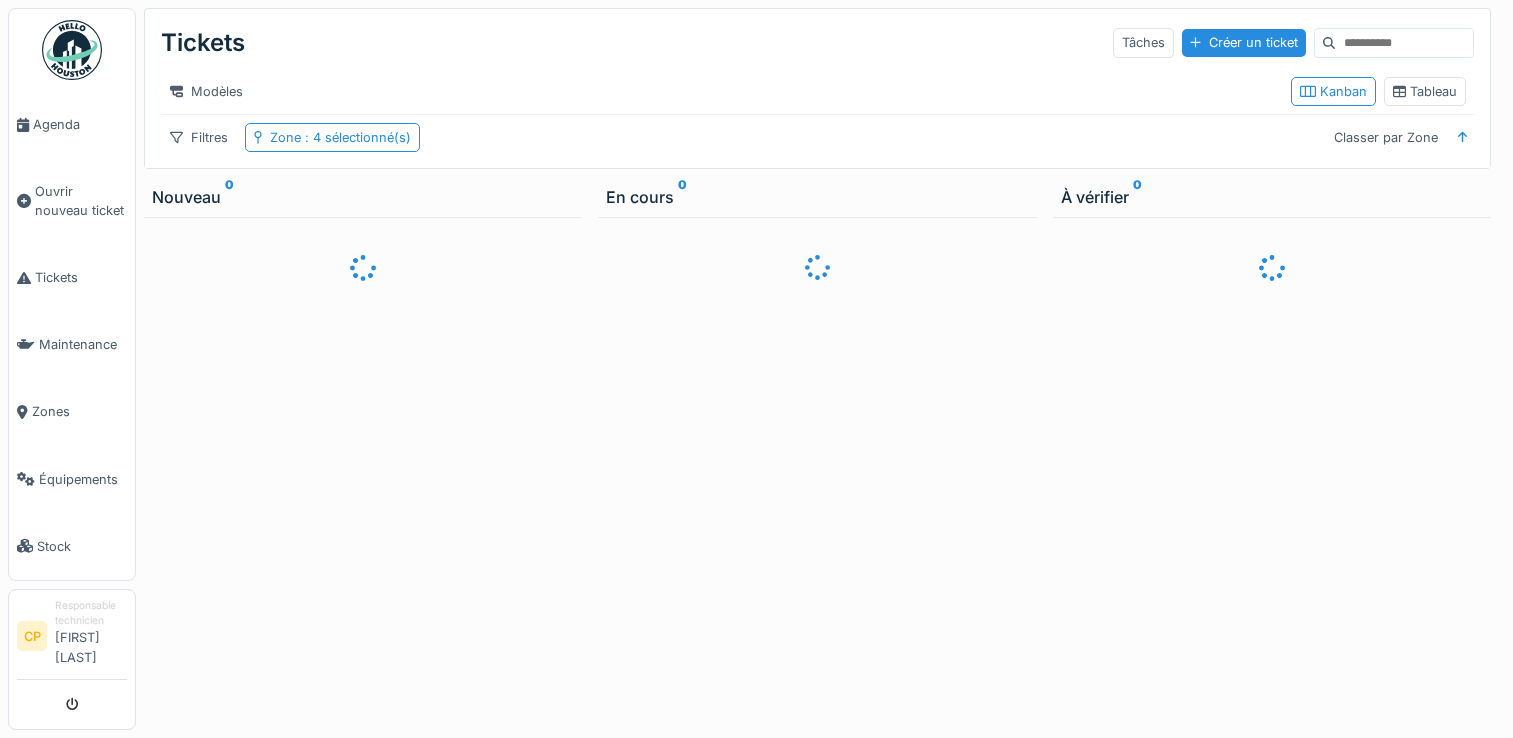 scroll, scrollTop: 0, scrollLeft: 0, axis: both 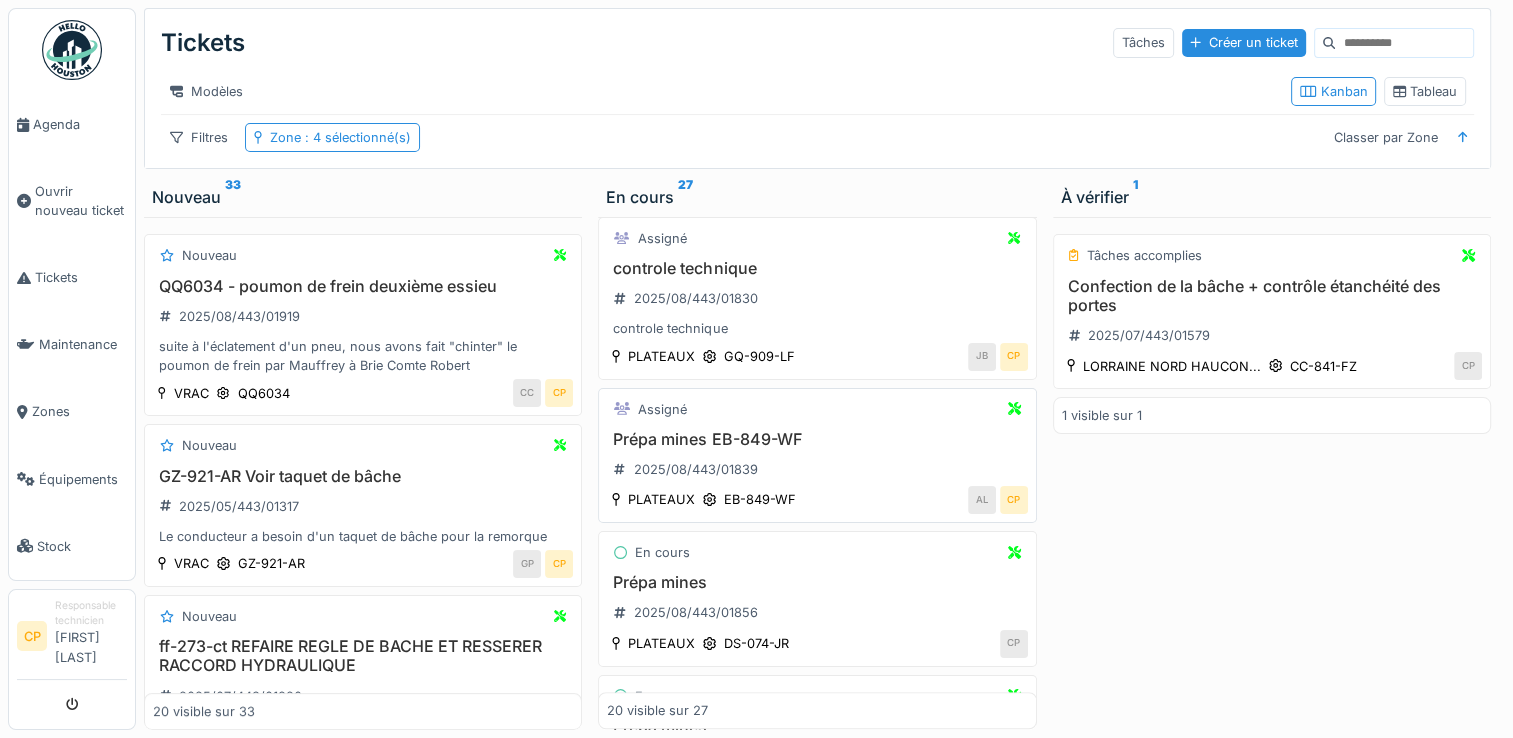 click on "Prépa mines EB-849-WF" at bounding box center [817, 439] 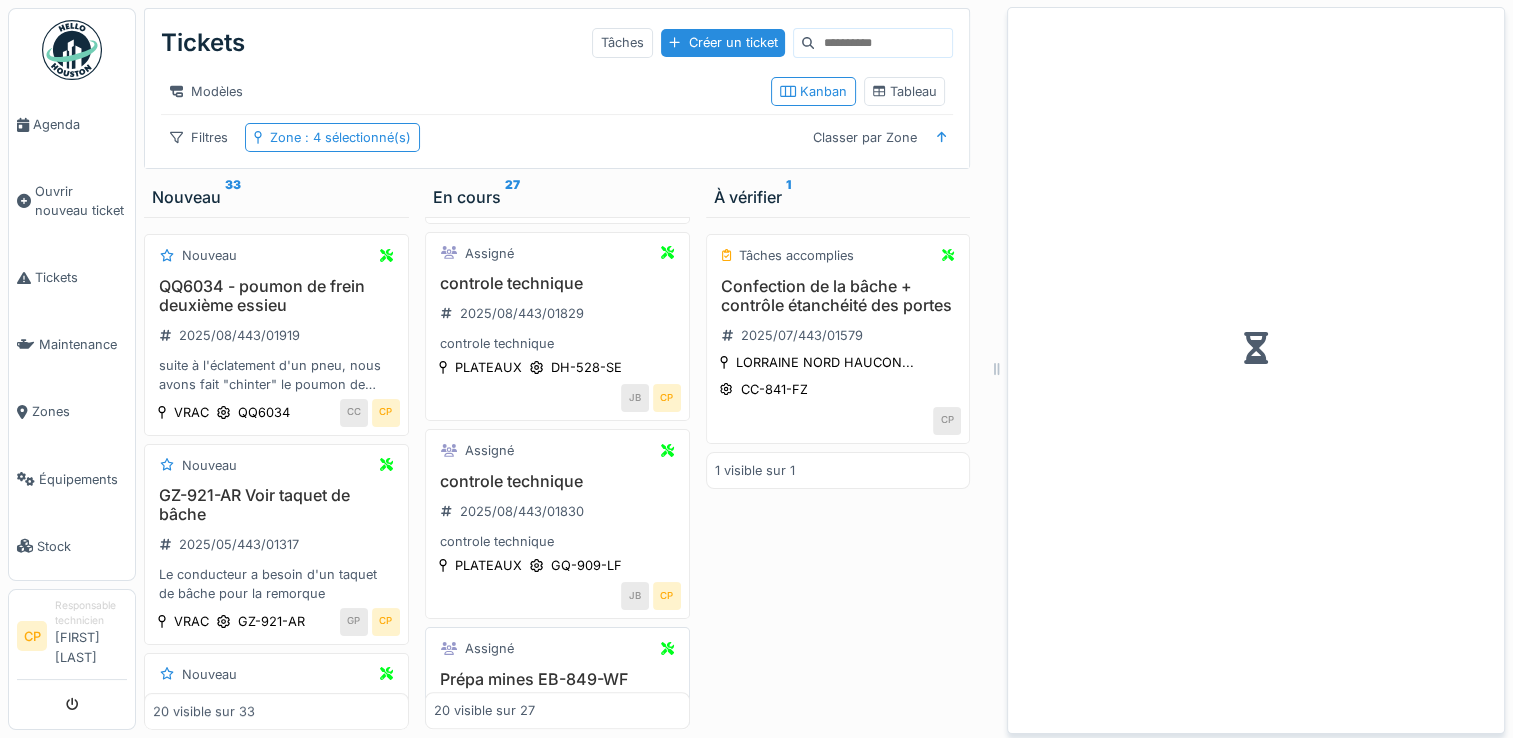 scroll, scrollTop: 1776, scrollLeft: 0, axis: vertical 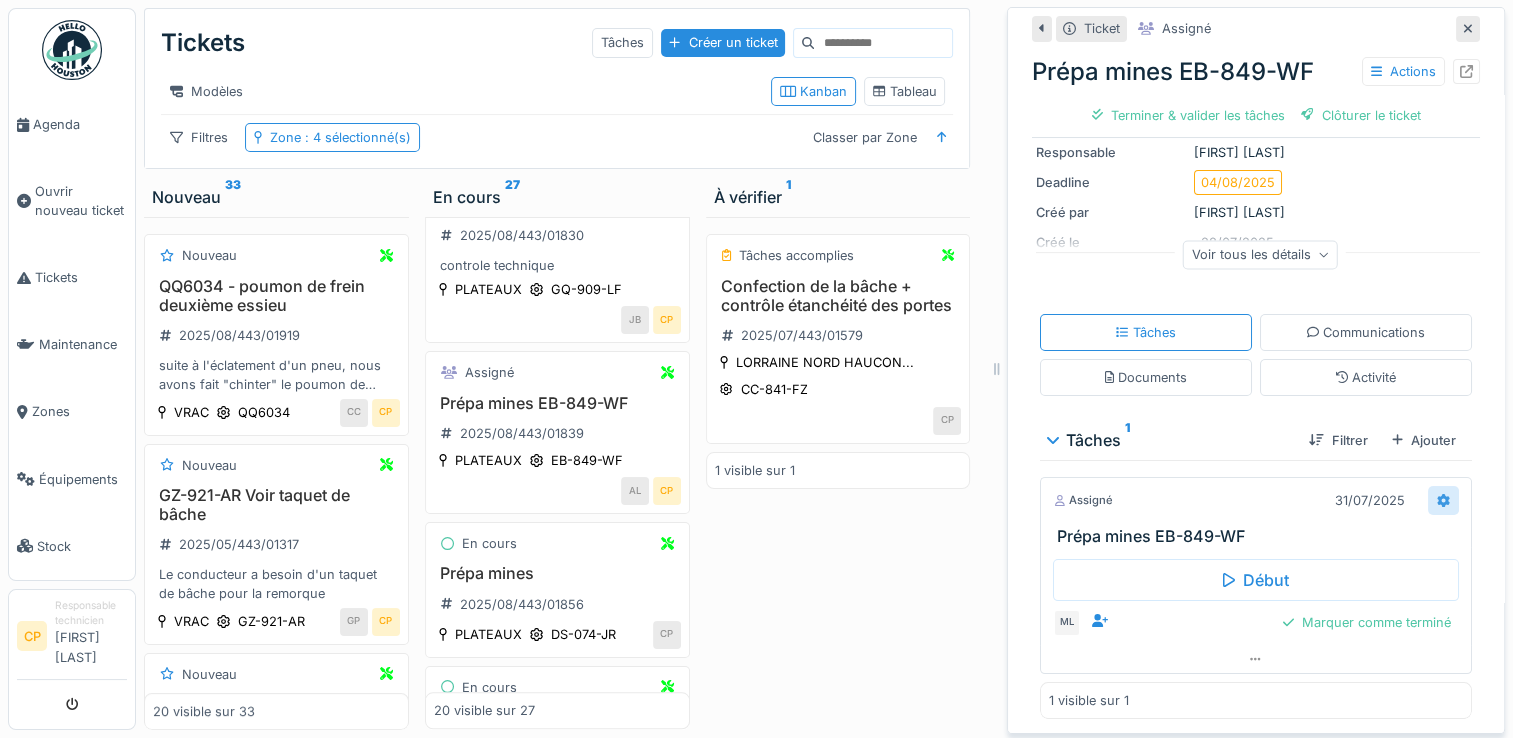 click 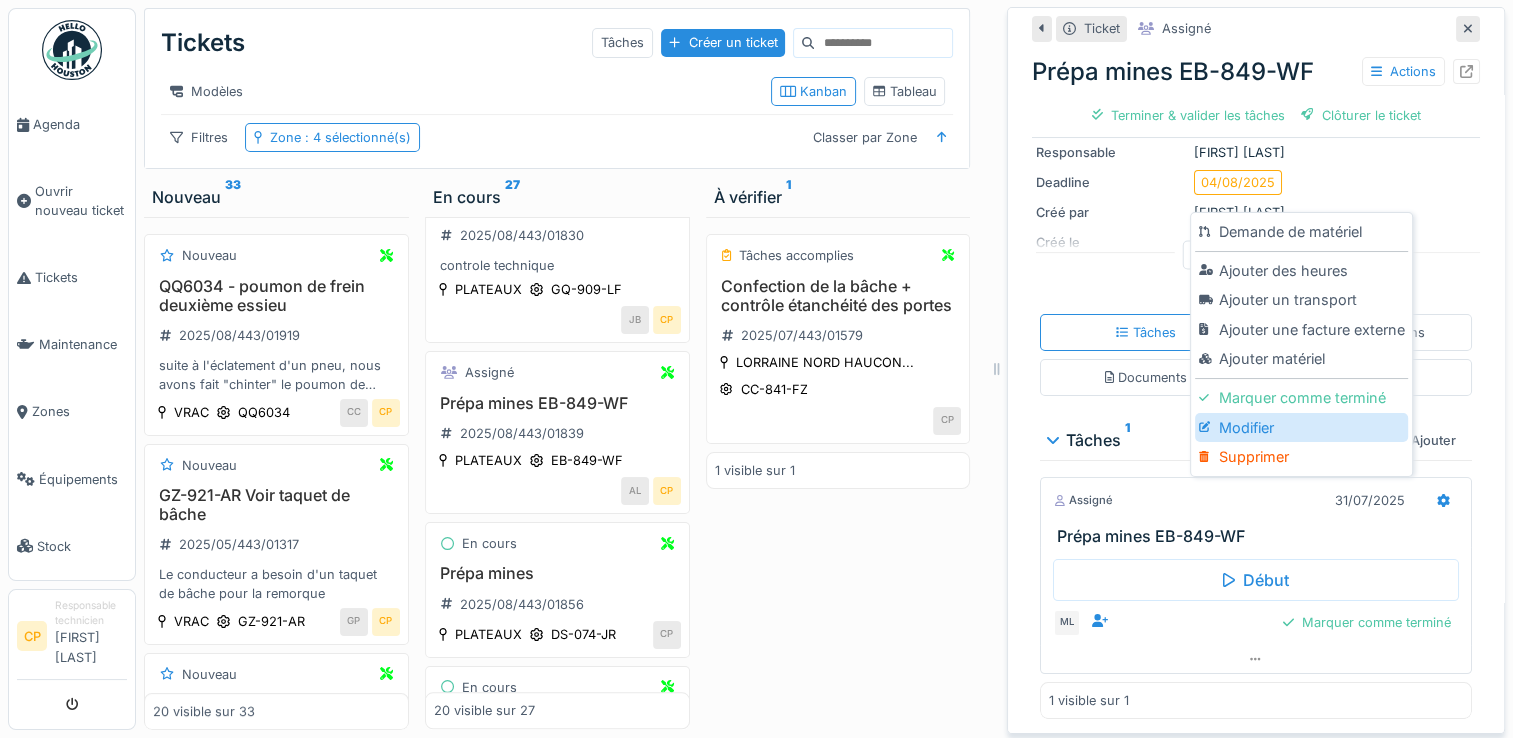 click on "Modifier" at bounding box center (1301, 428) 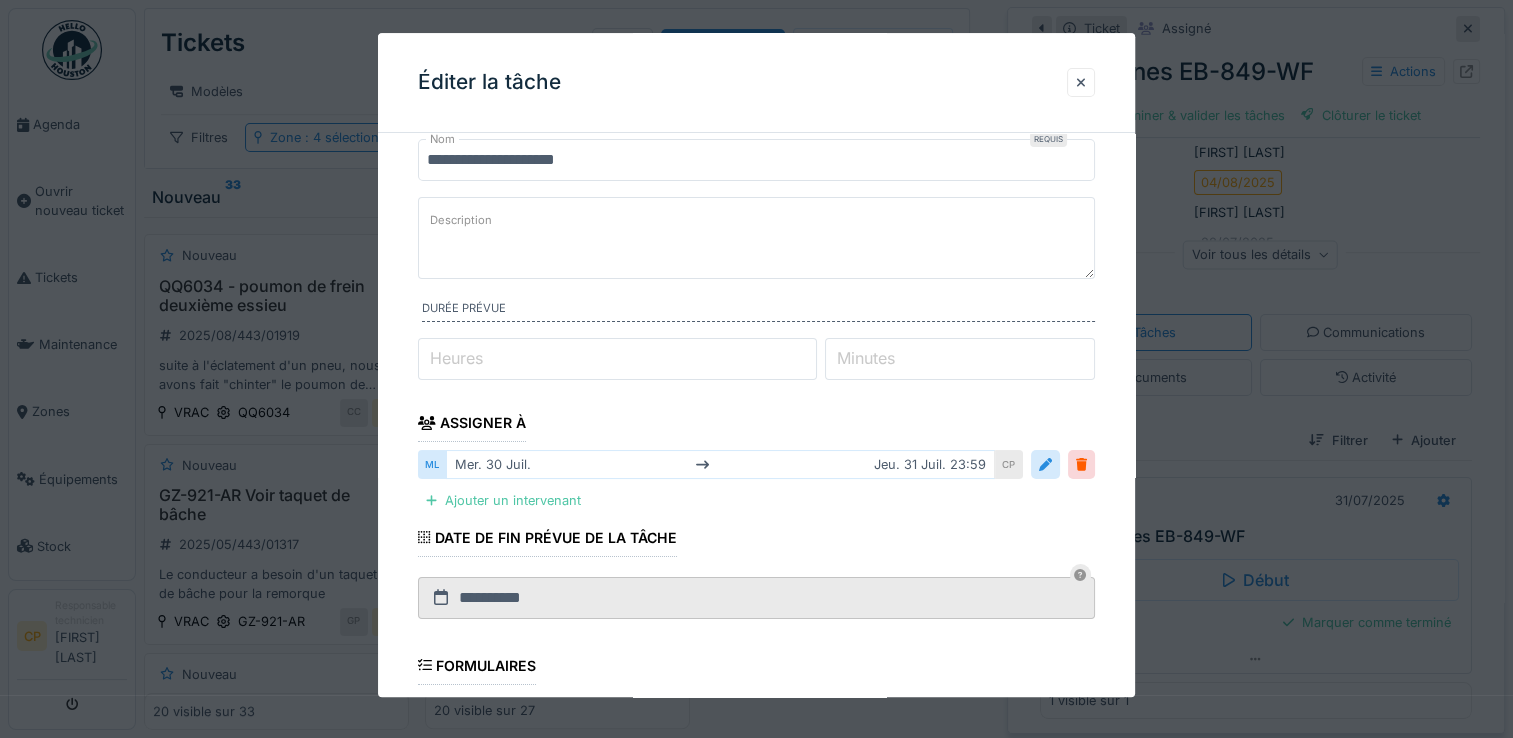 scroll, scrollTop: 100, scrollLeft: 0, axis: vertical 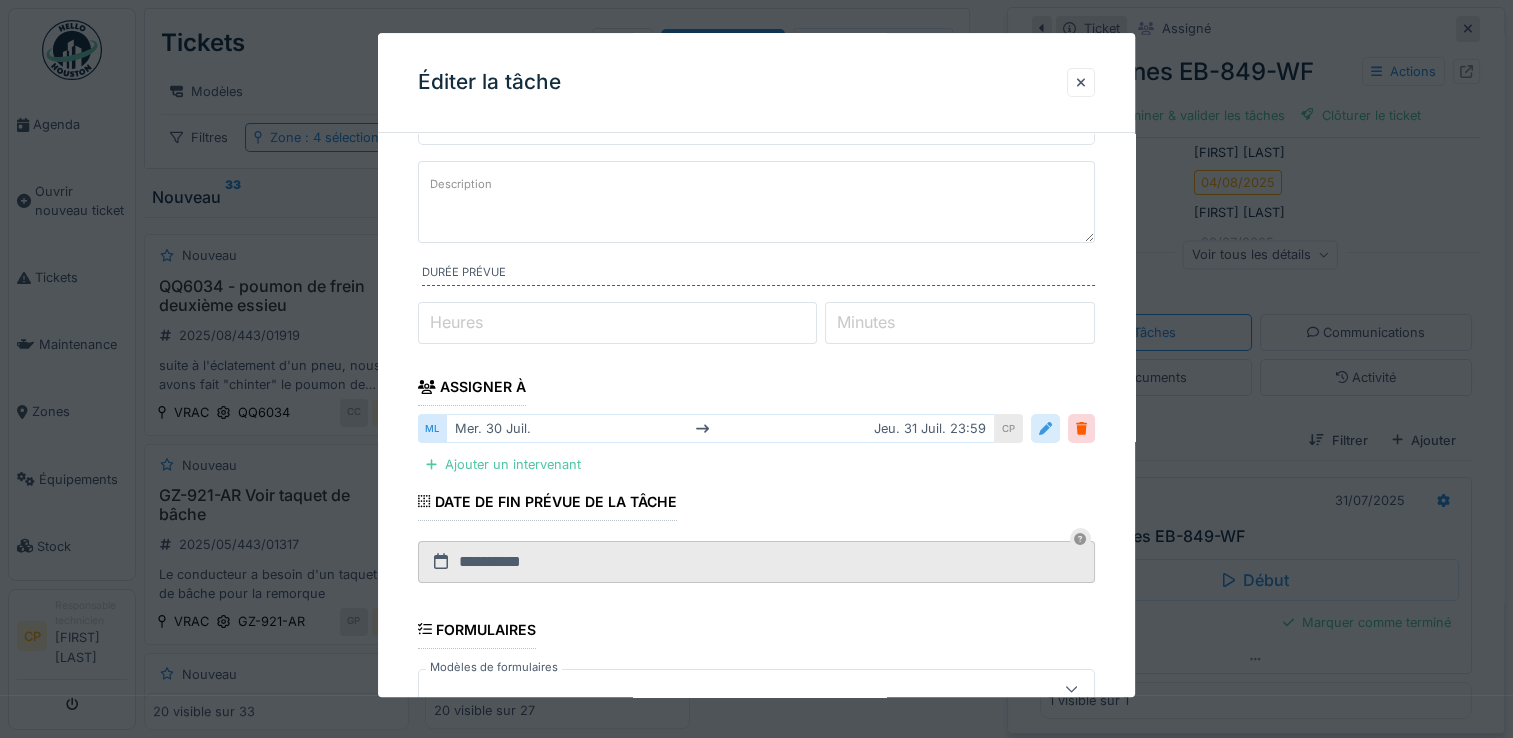 click at bounding box center (1045, 428) 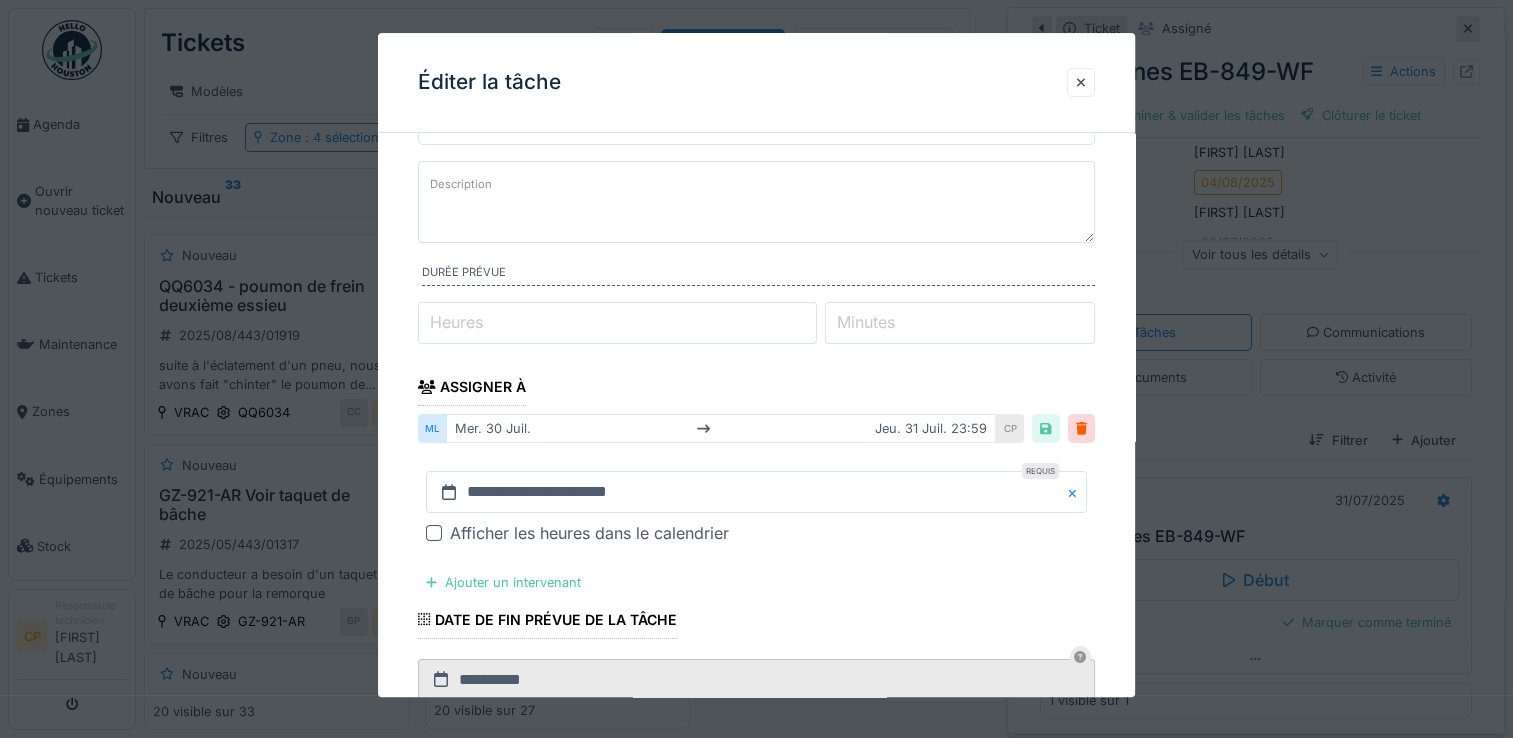 scroll, scrollTop: 200, scrollLeft: 0, axis: vertical 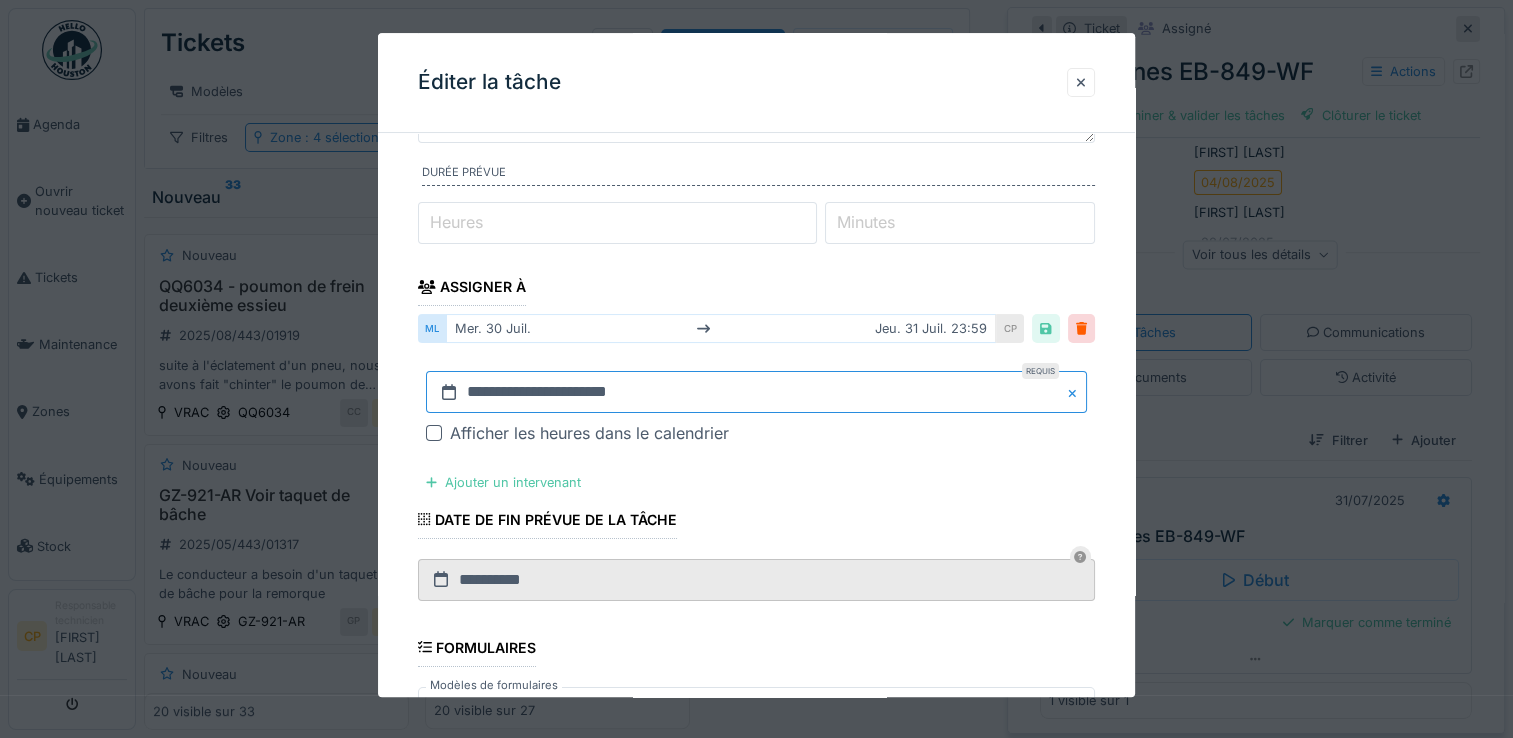 click on "**********" at bounding box center [756, 393] 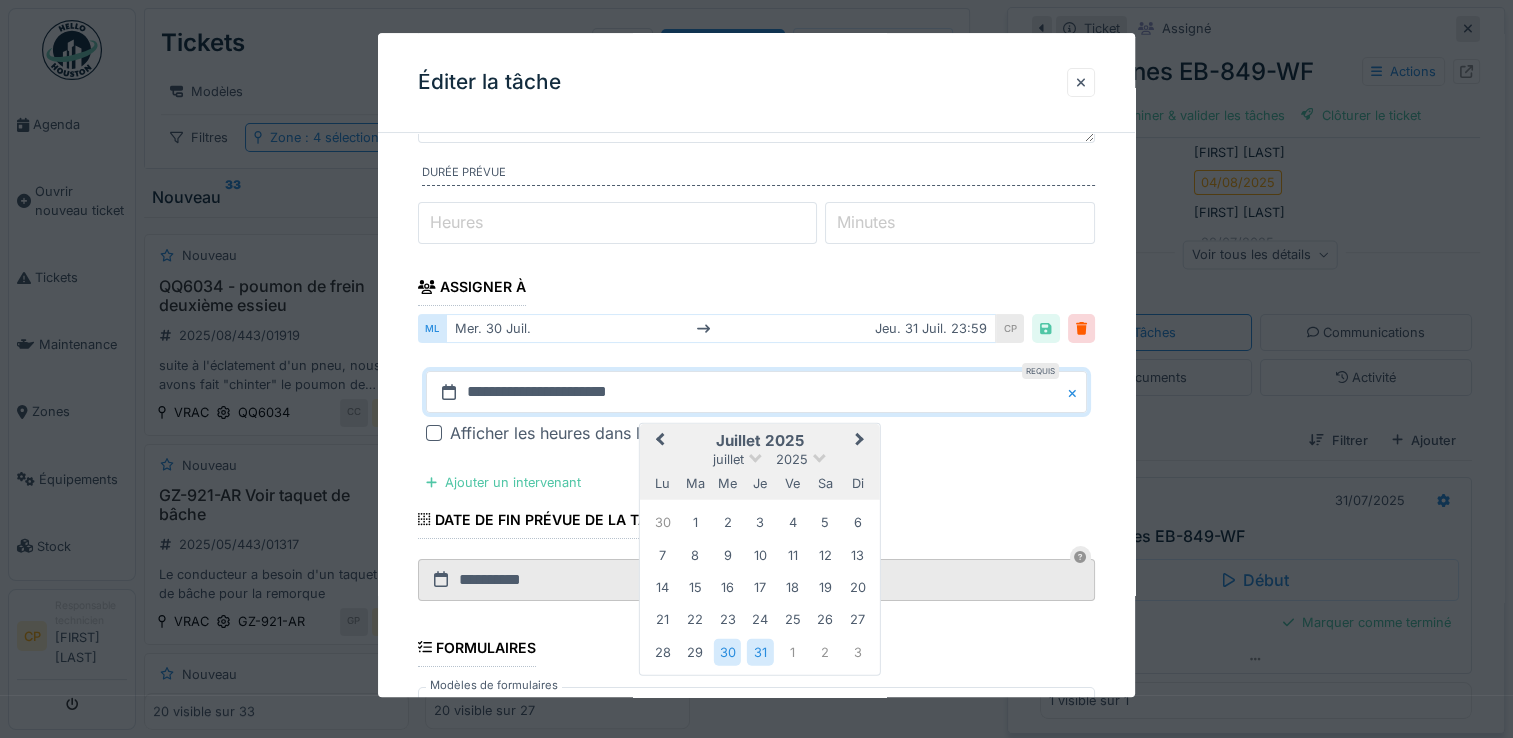 click on "Next Month" at bounding box center [862, 442] 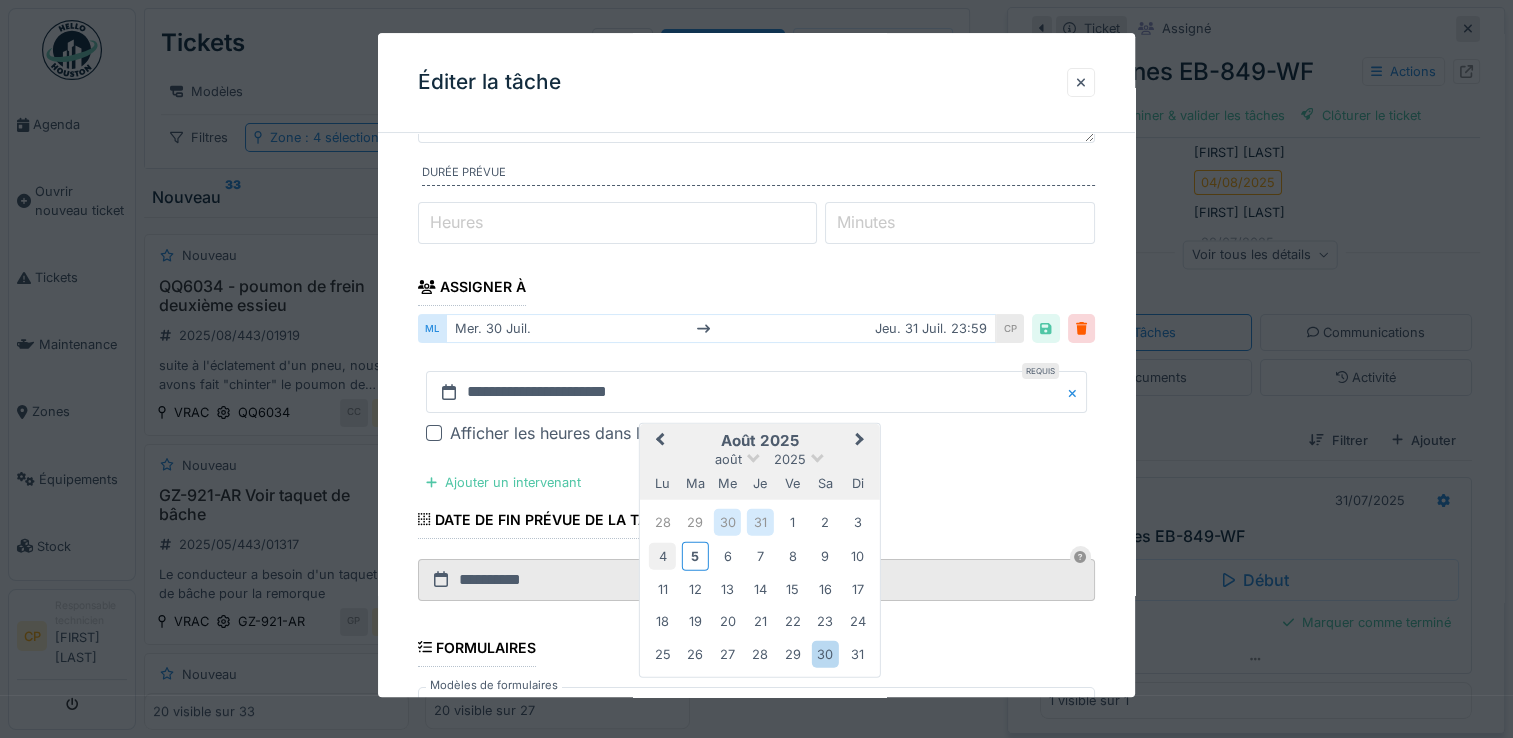 click on "4" at bounding box center [662, 555] 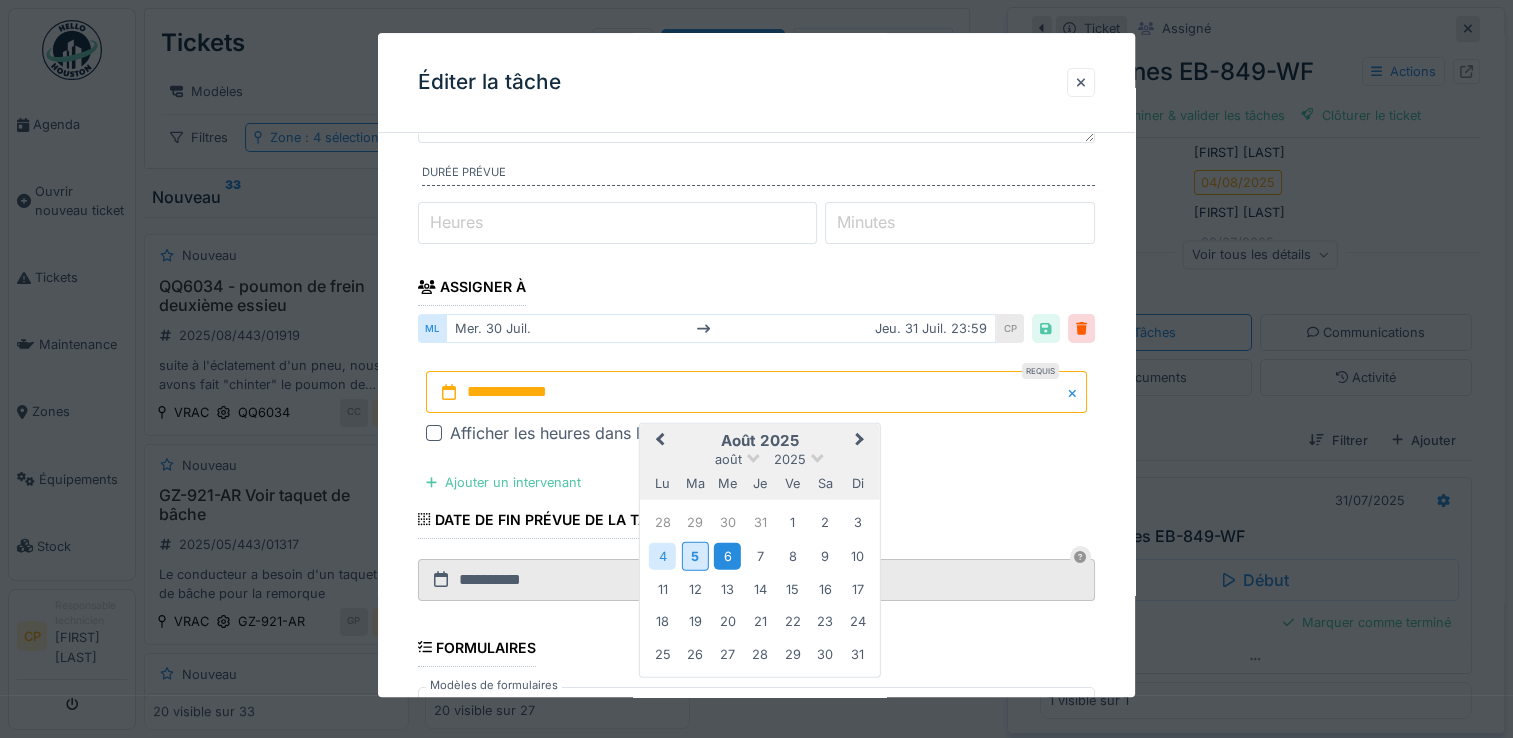 click on "6" at bounding box center [727, 555] 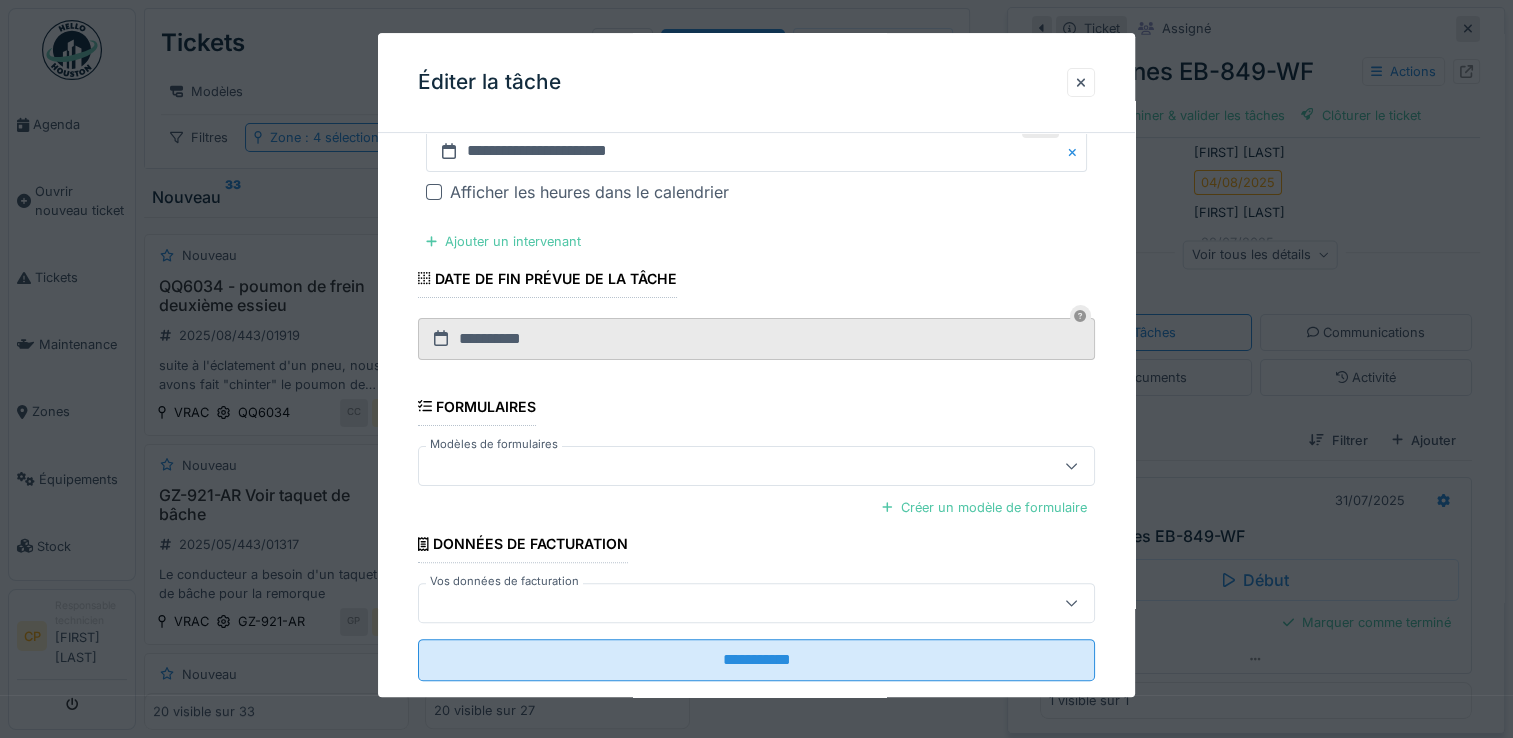 scroll, scrollTop: 476, scrollLeft: 0, axis: vertical 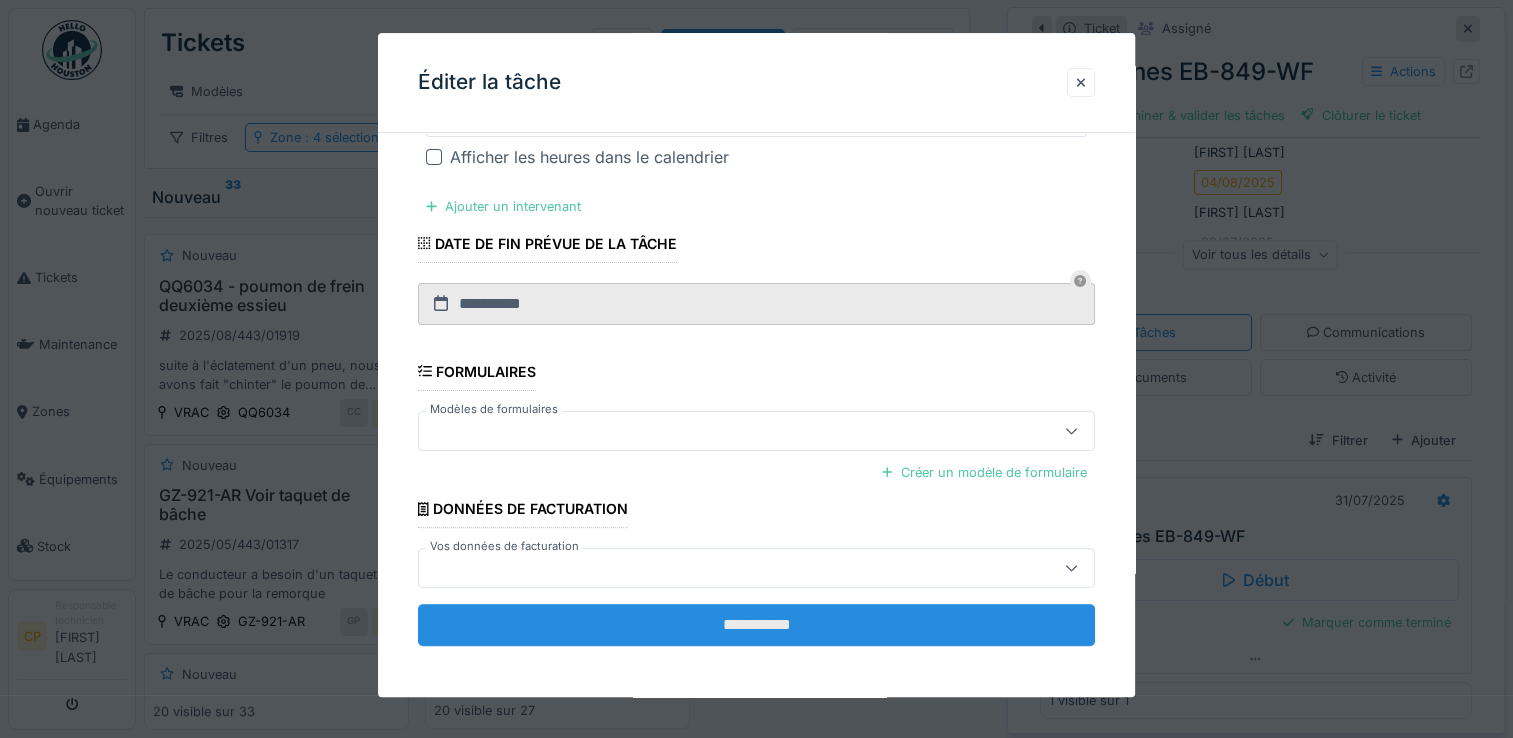 click on "**********" at bounding box center (756, 625) 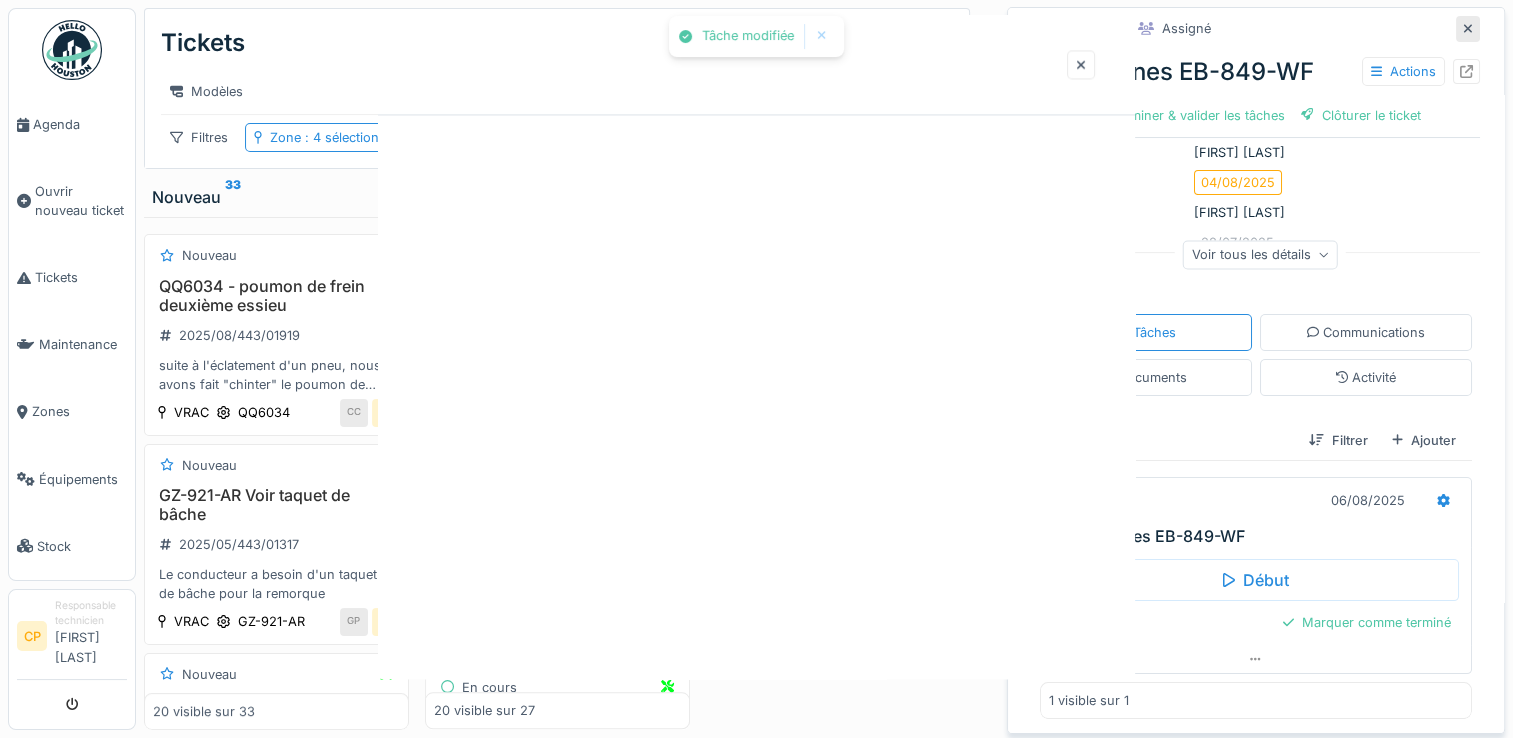 scroll, scrollTop: 0, scrollLeft: 0, axis: both 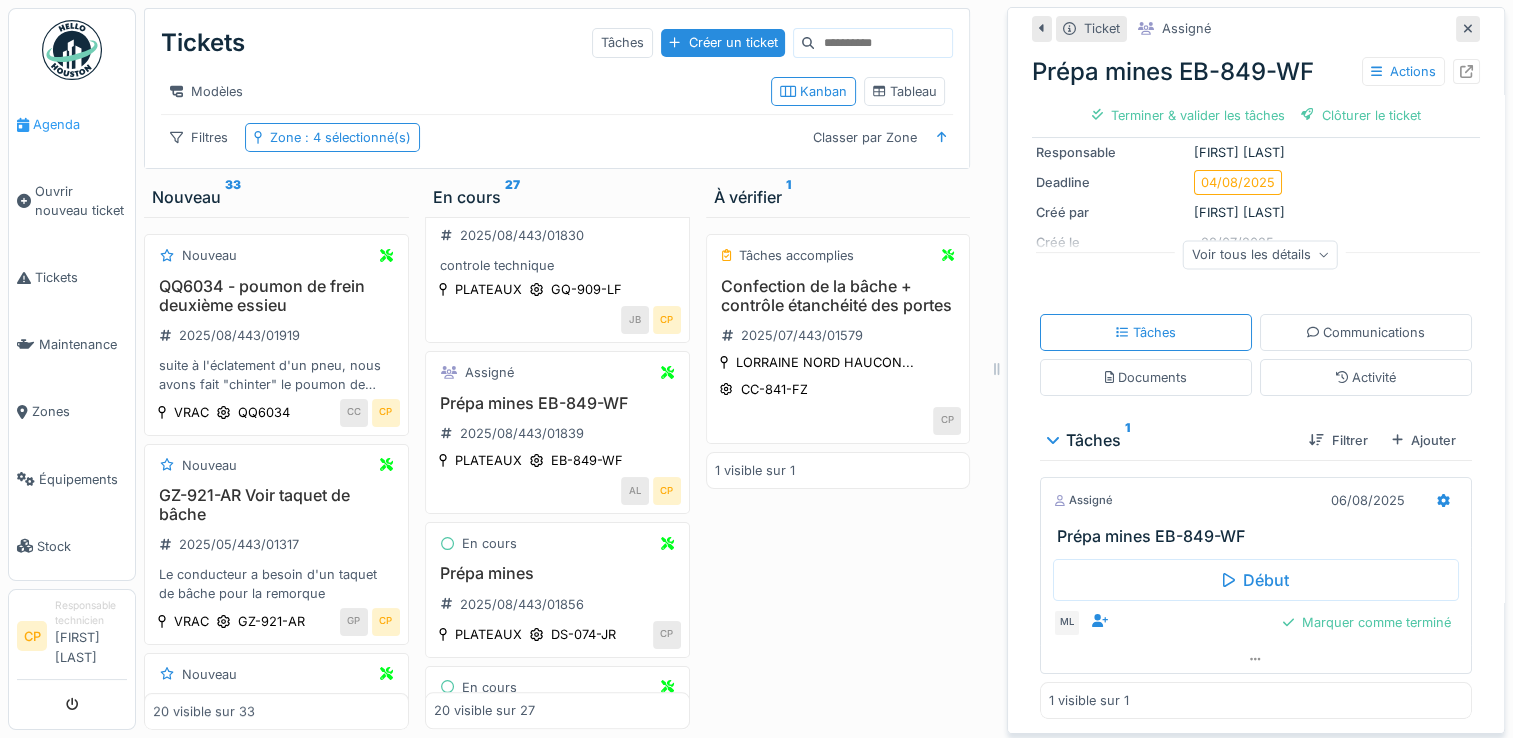 click on "Agenda" at bounding box center [80, 124] 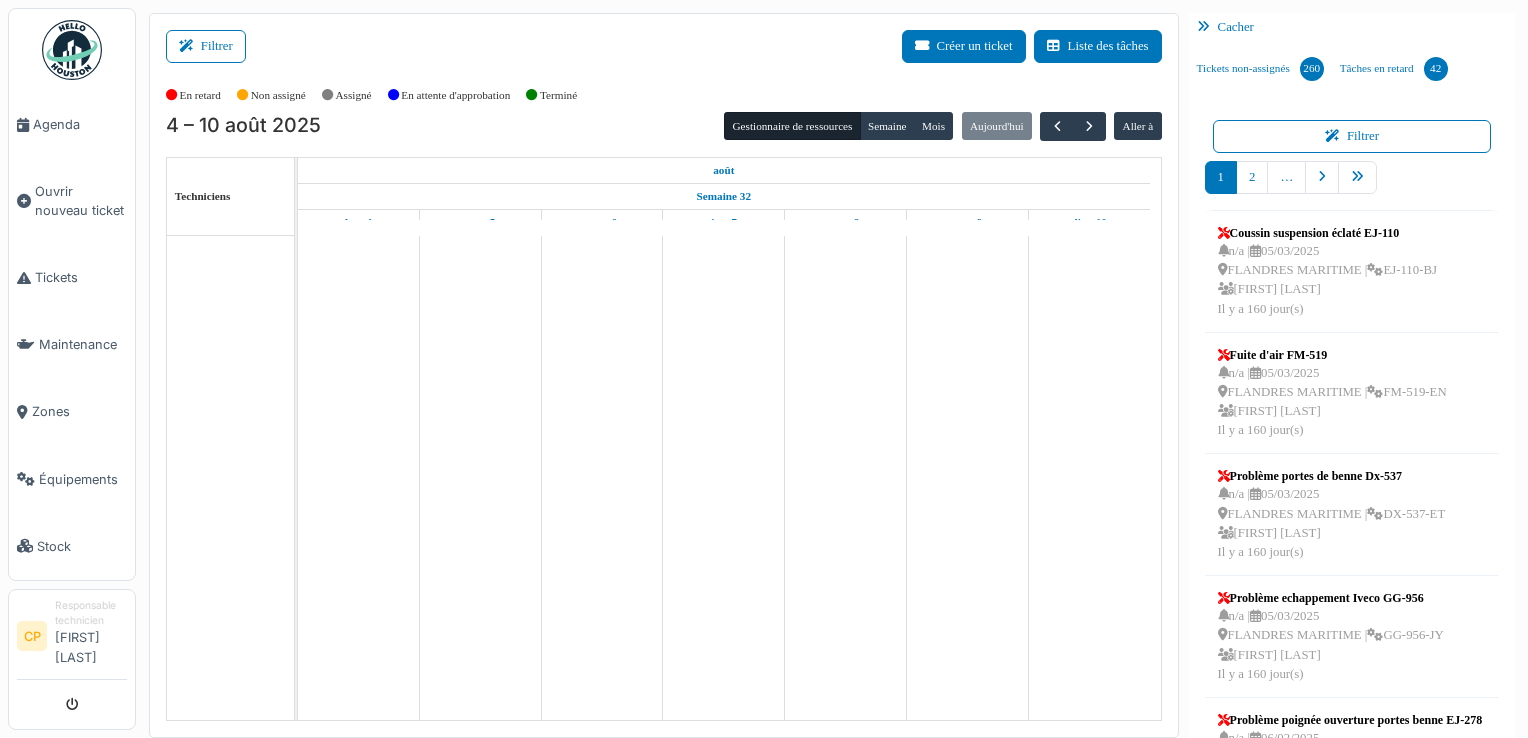 scroll, scrollTop: 0, scrollLeft: 0, axis: both 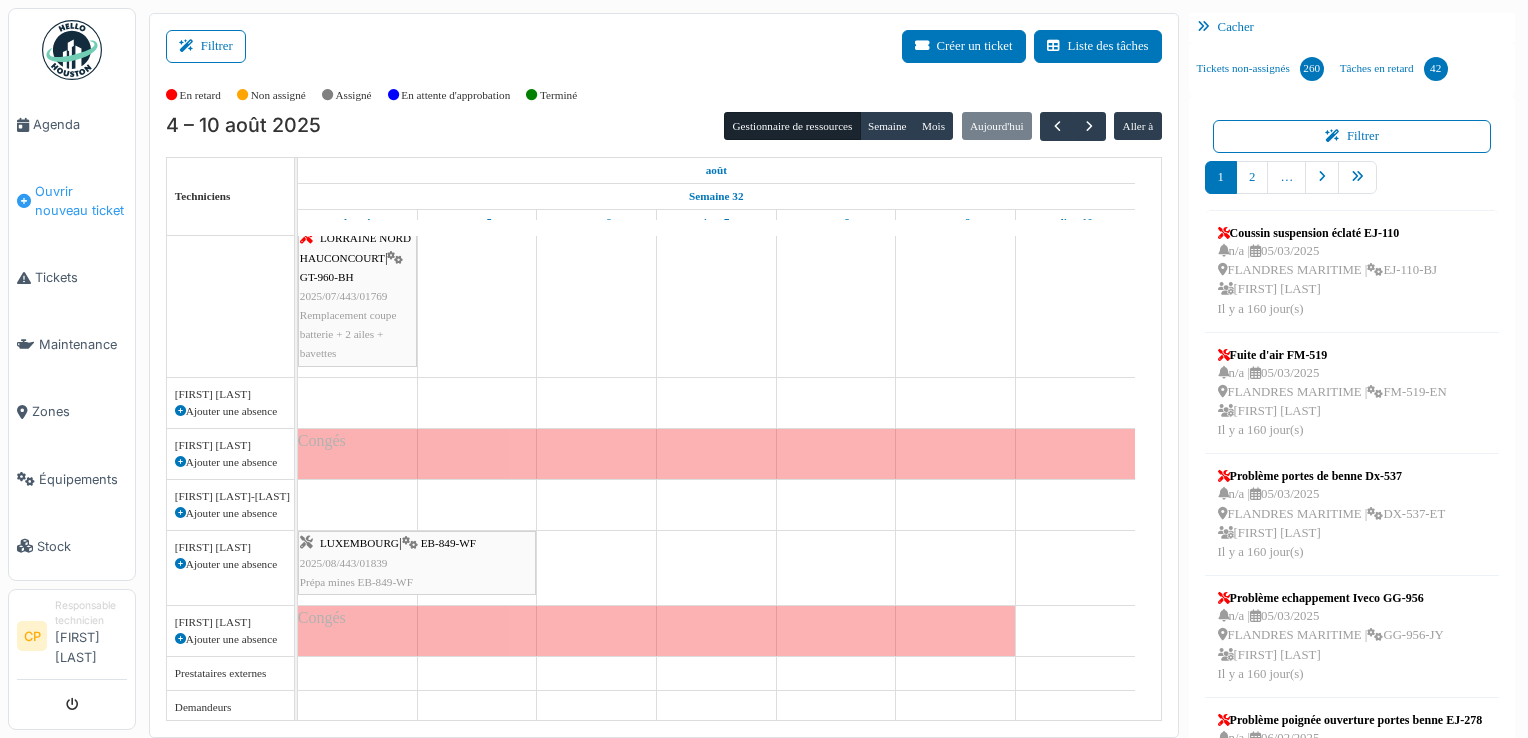 click on "Ouvrir nouveau ticket" at bounding box center (81, 201) 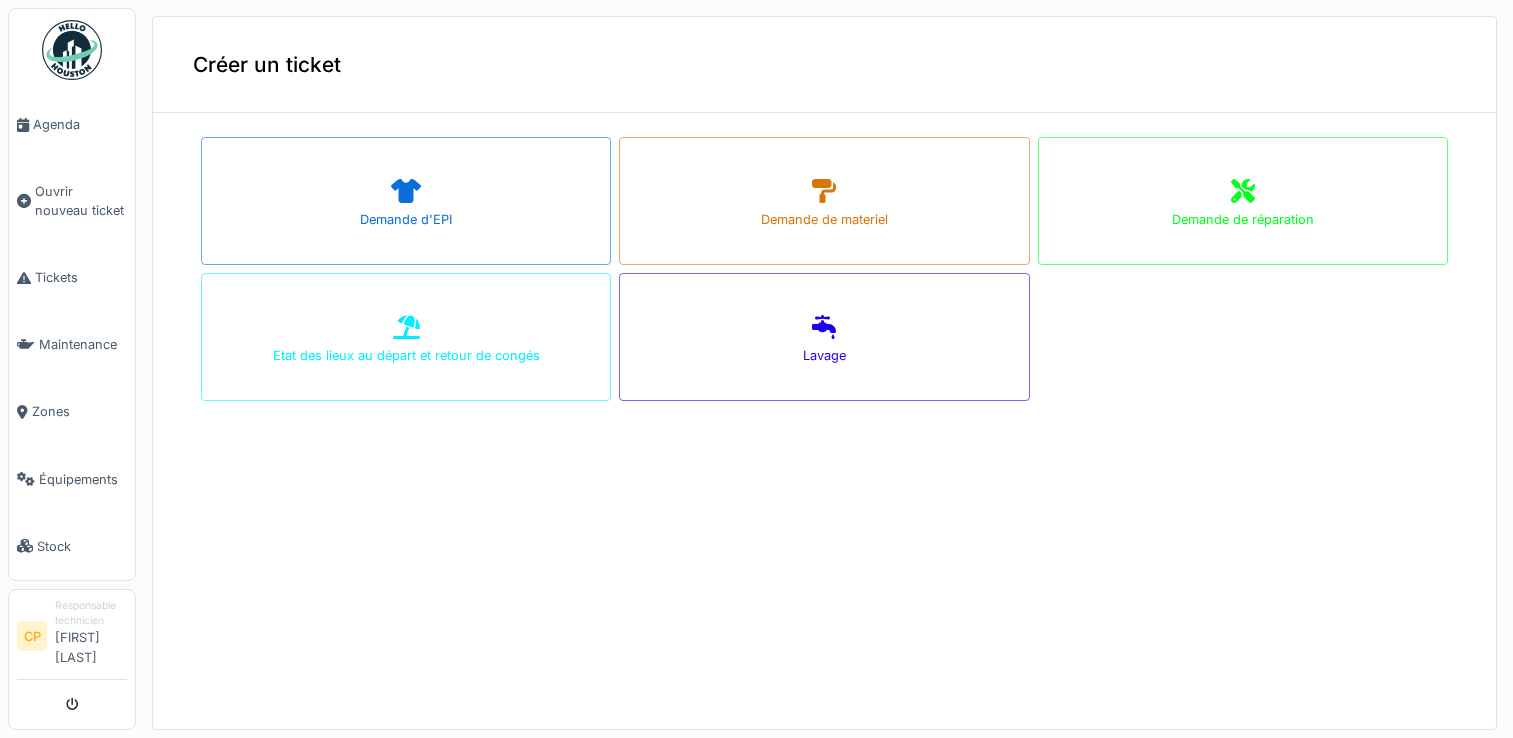 scroll, scrollTop: 0, scrollLeft: 0, axis: both 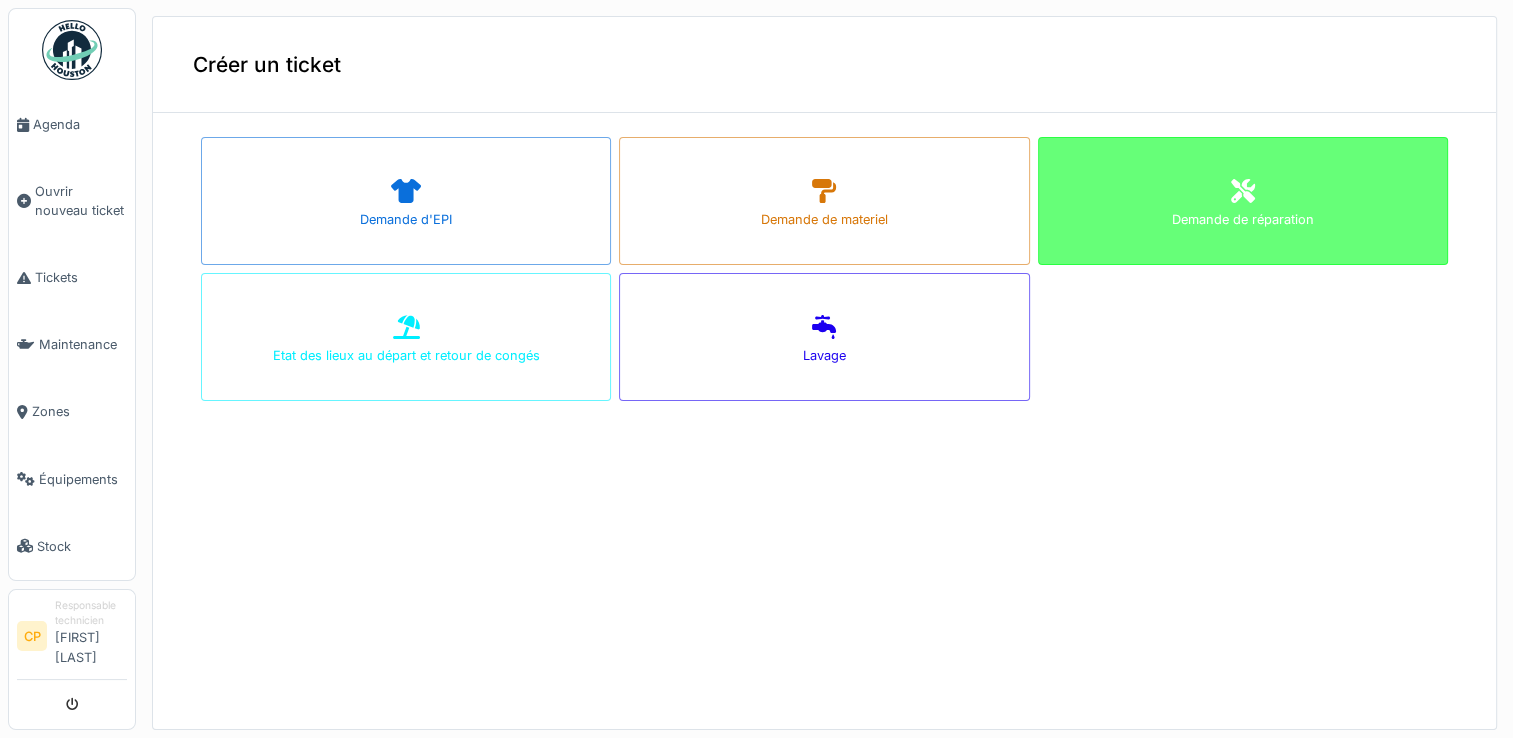 click on "Demande de réparation" at bounding box center [1243, 201] 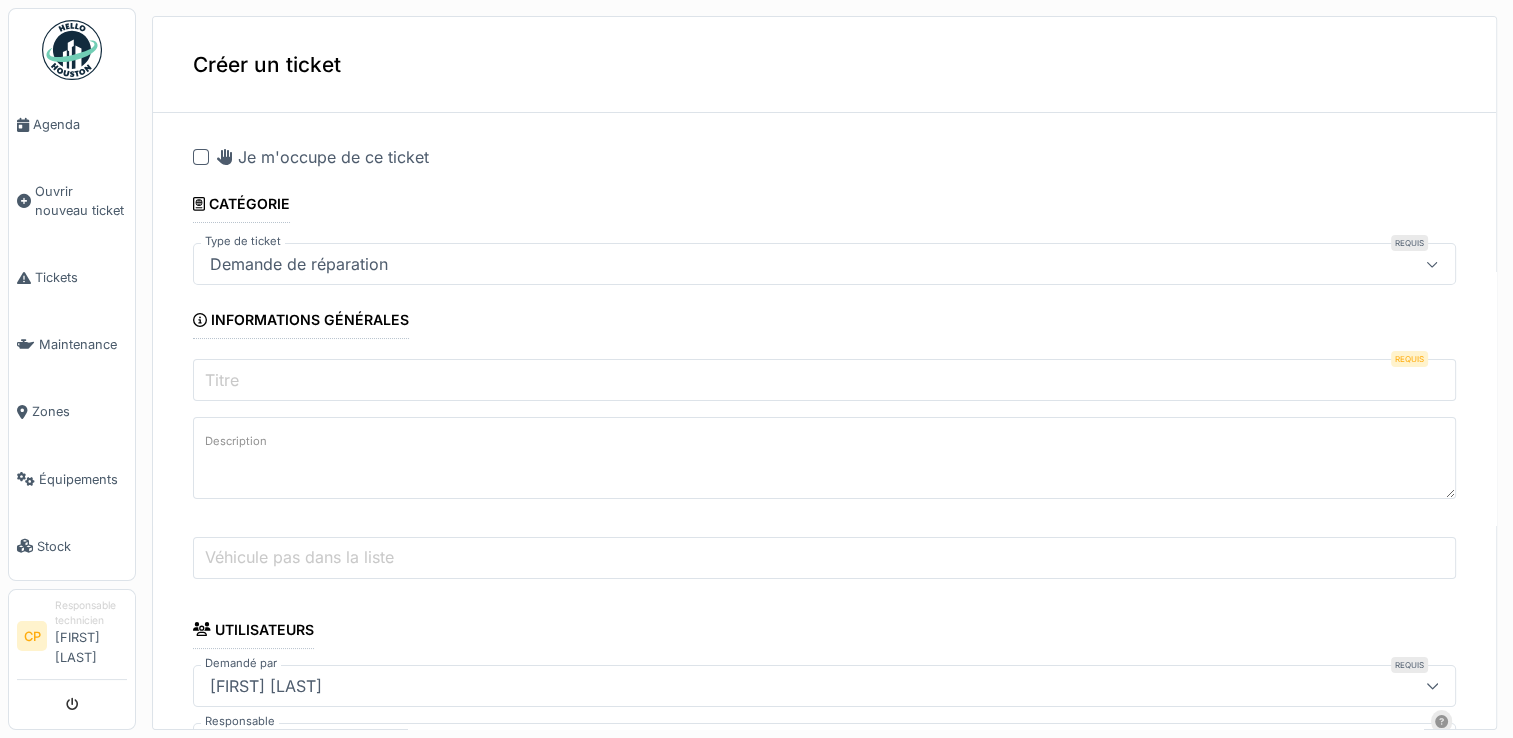 click on "Titre" at bounding box center (824, 380) 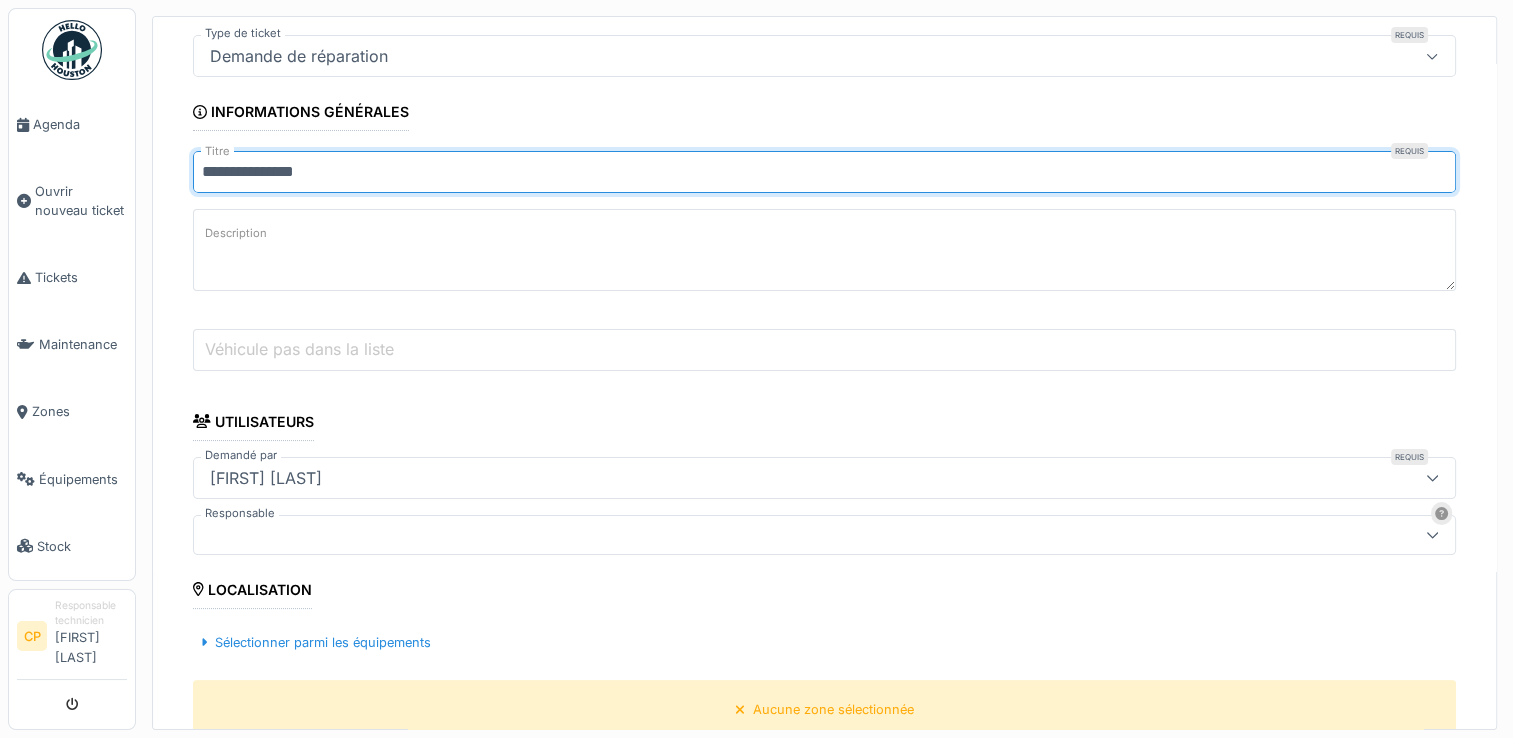 scroll, scrollTop: 300, scrollLeft: 0, axis: vertical 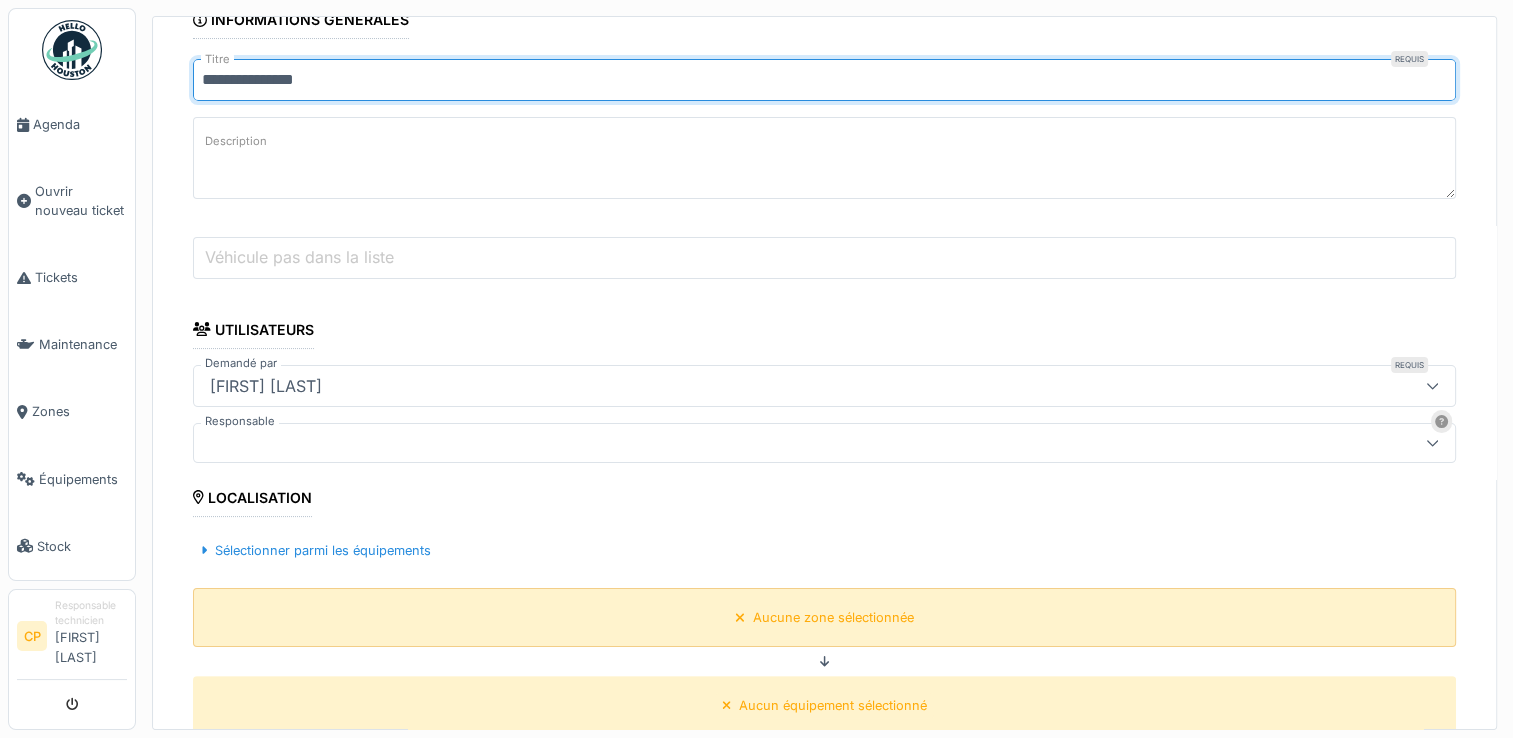 type on "**********" 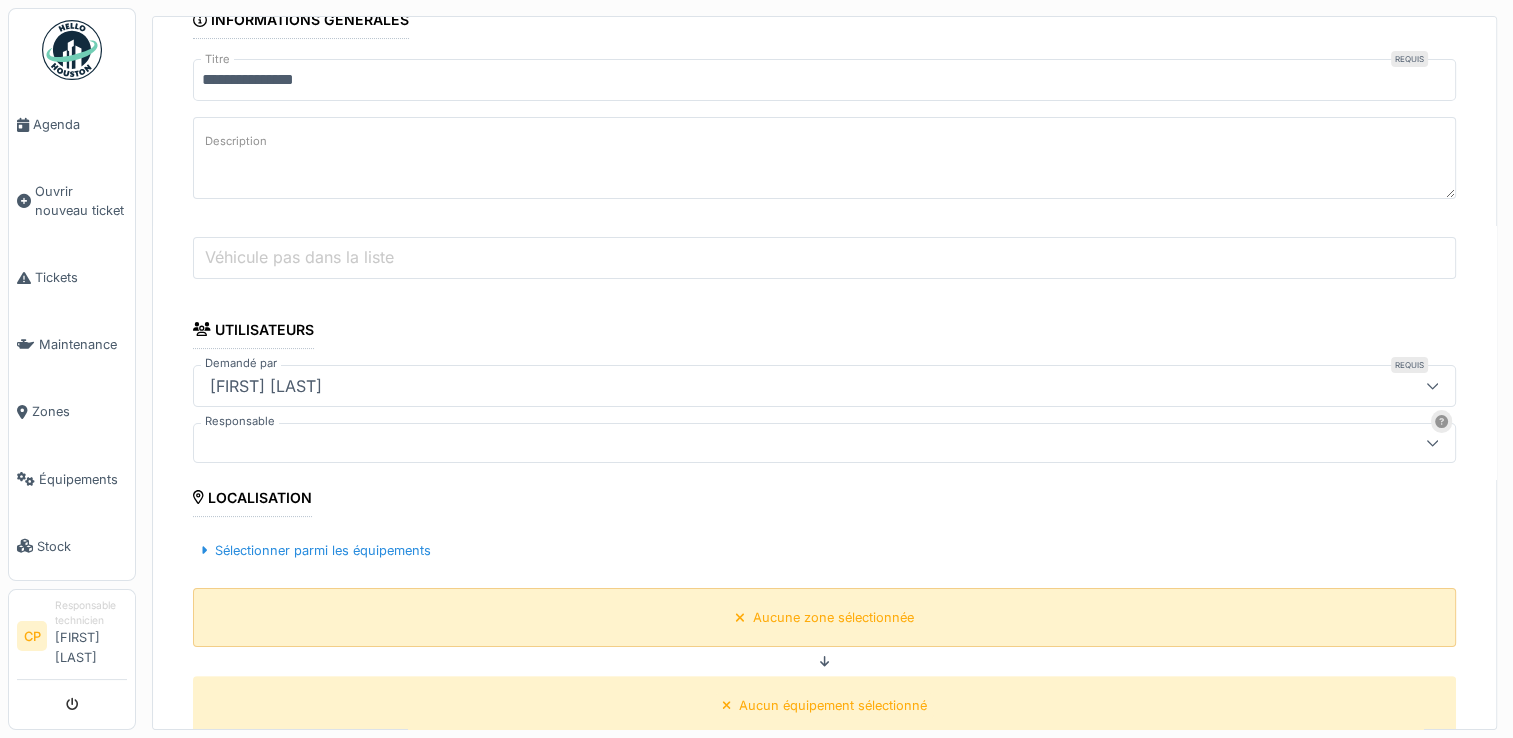 click on "Aucune zone sélectionnée" at bounding box center (833, 617) 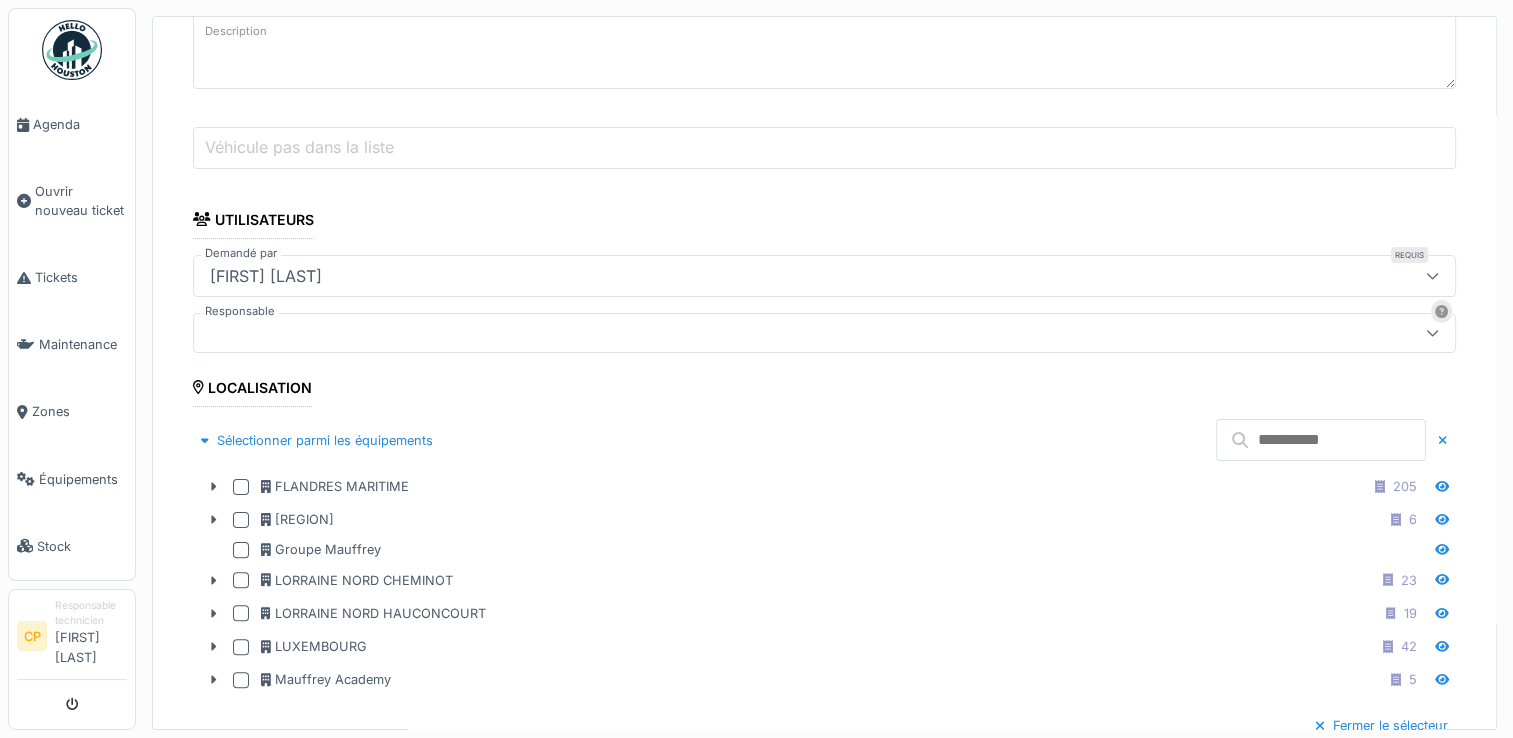 scroll, scrollTop: 600, scrollLeft: 0, axis: vertical 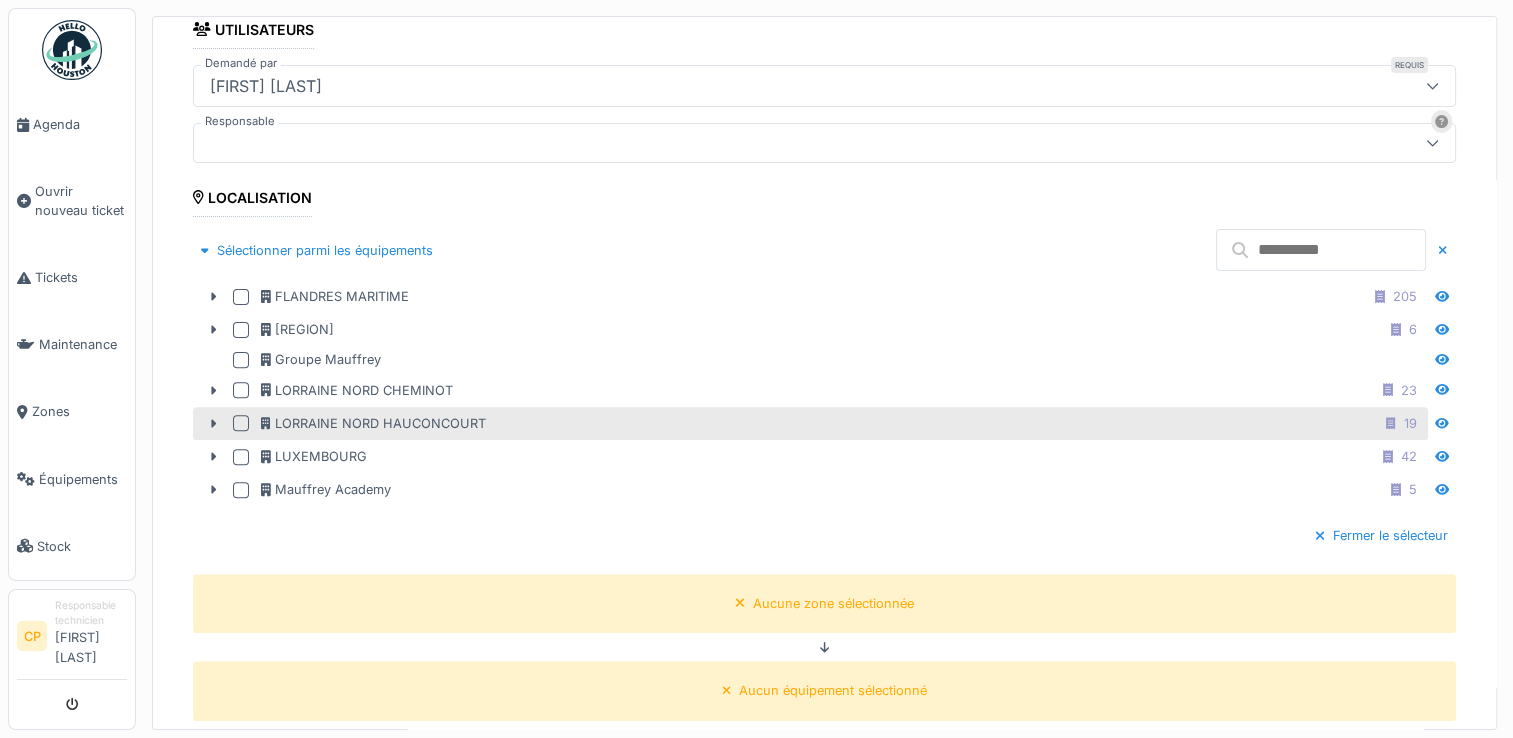 click at bounding box center [241, 423] 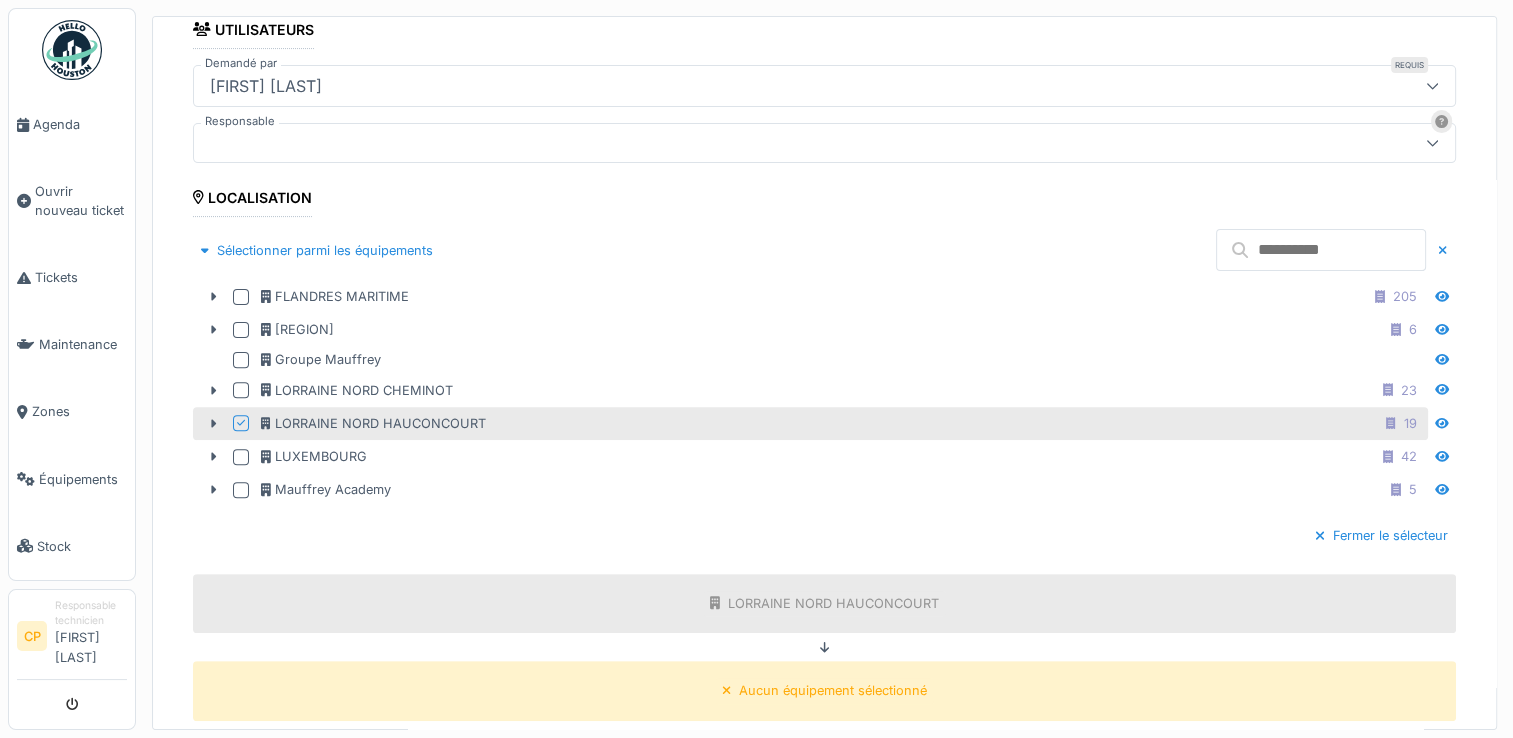 click at bounding box center [1321, 250] 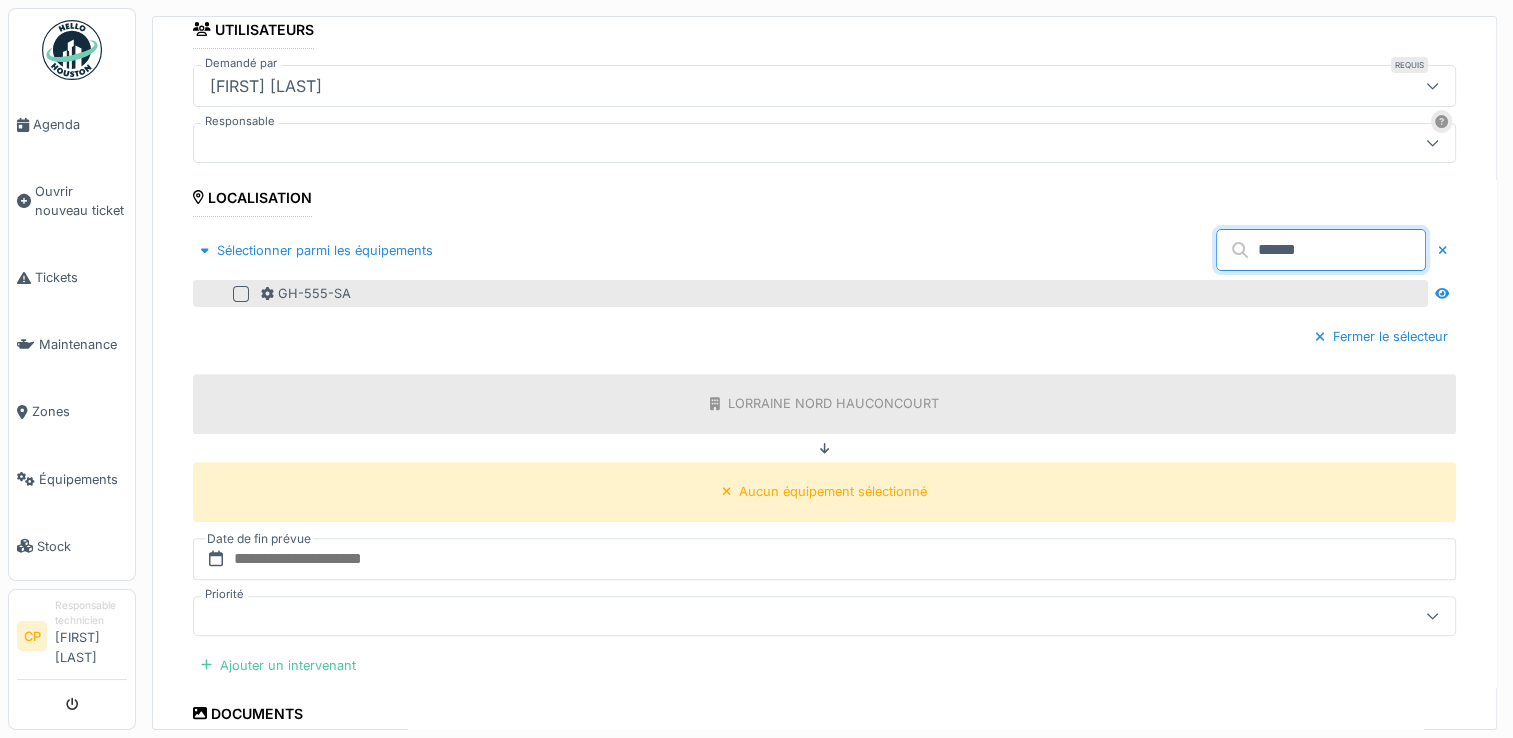 type on "******" 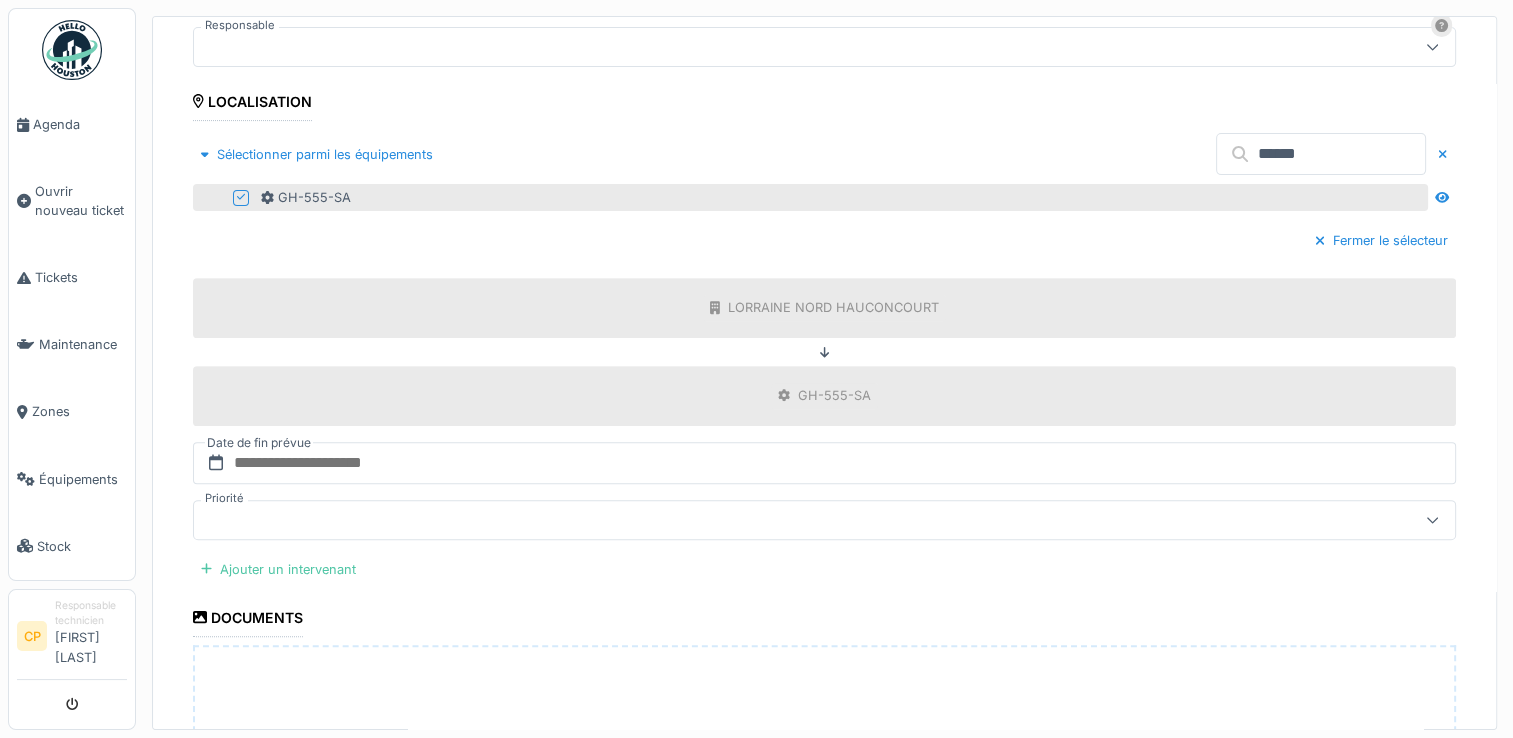 scroll, scrollTop: 900, scrollLeft: 0, axis: vertical 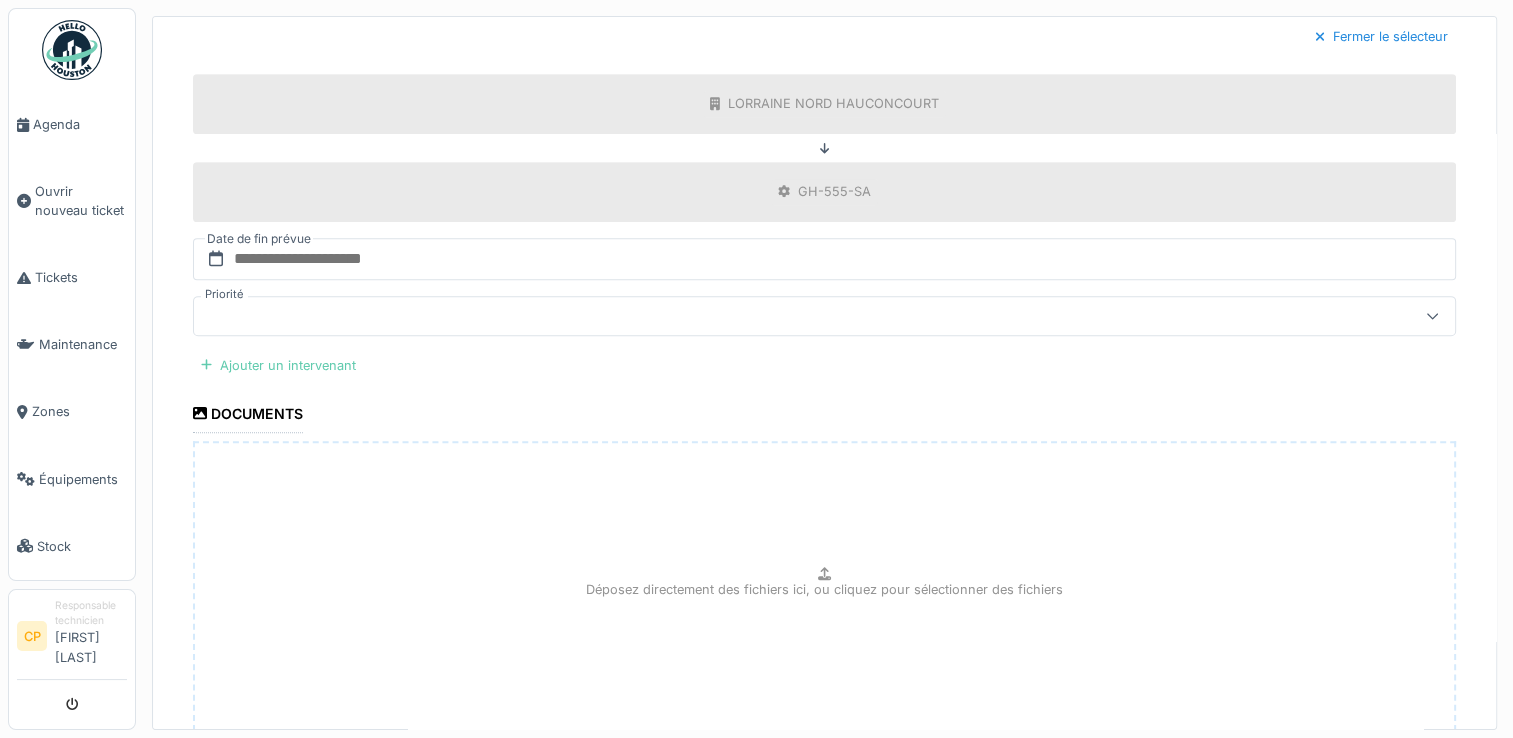 click on "Ajouter un intervenant" at bounding box center (278, 365) 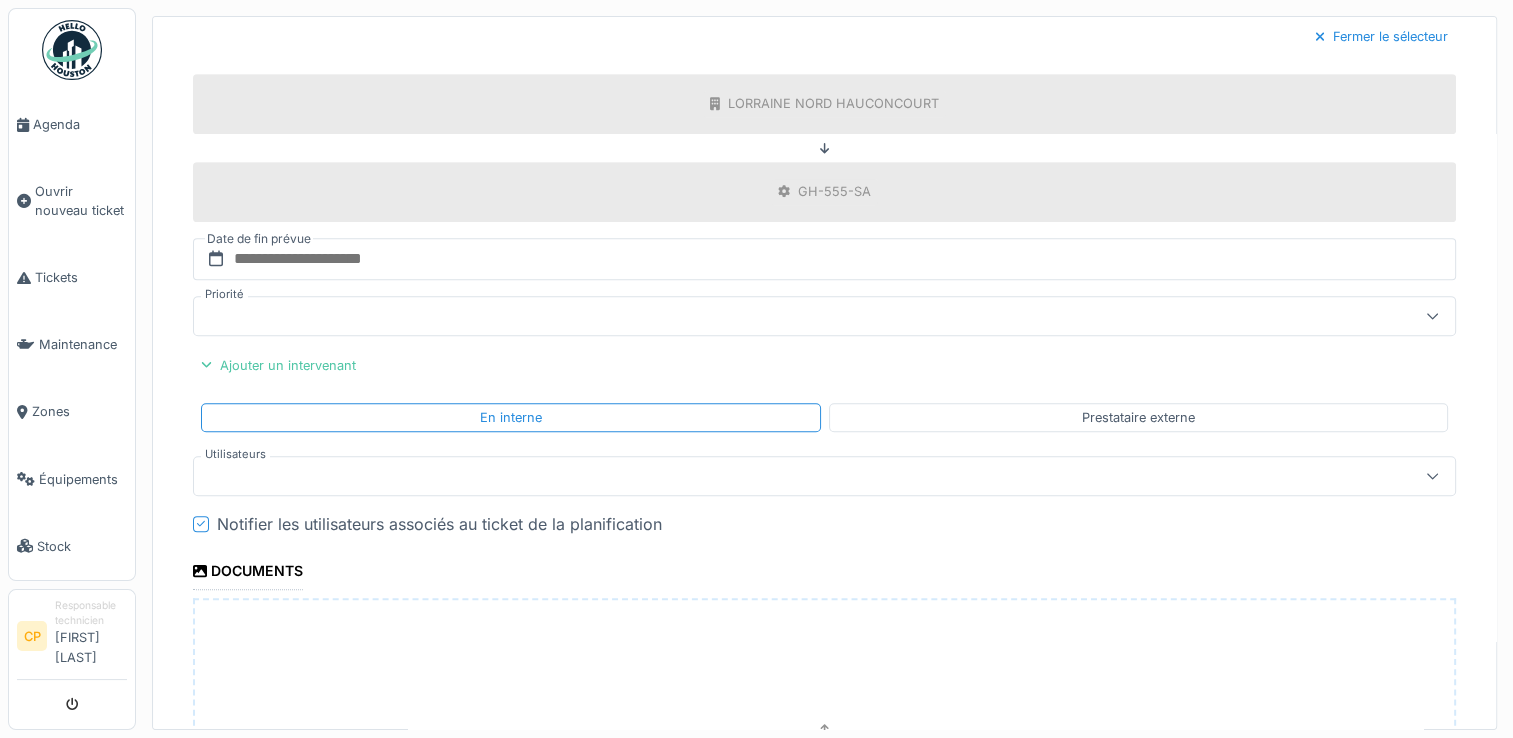 click at bounding box center [761, 476] 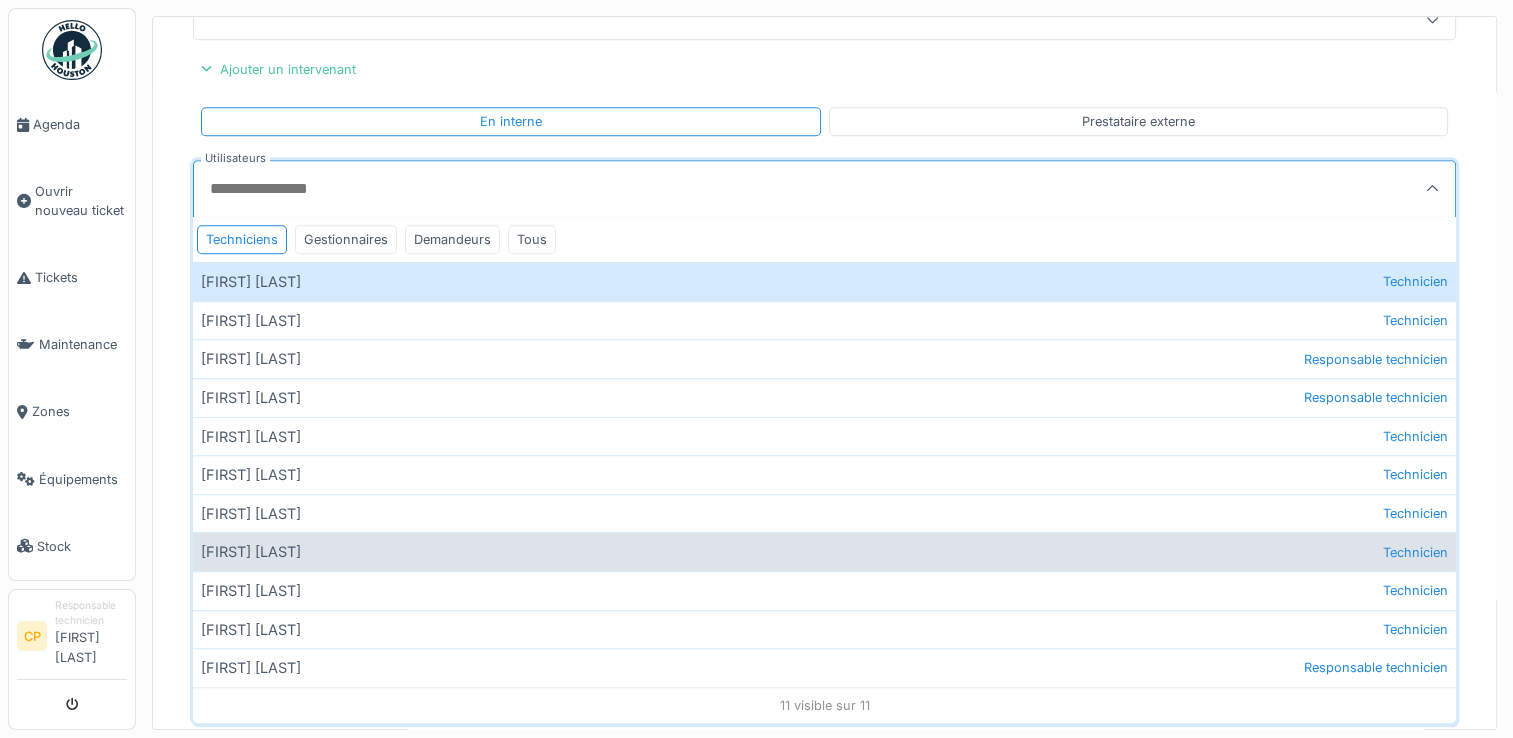 scroll, scrollTop: 1208, scrollLeft: 0, axis: vertical 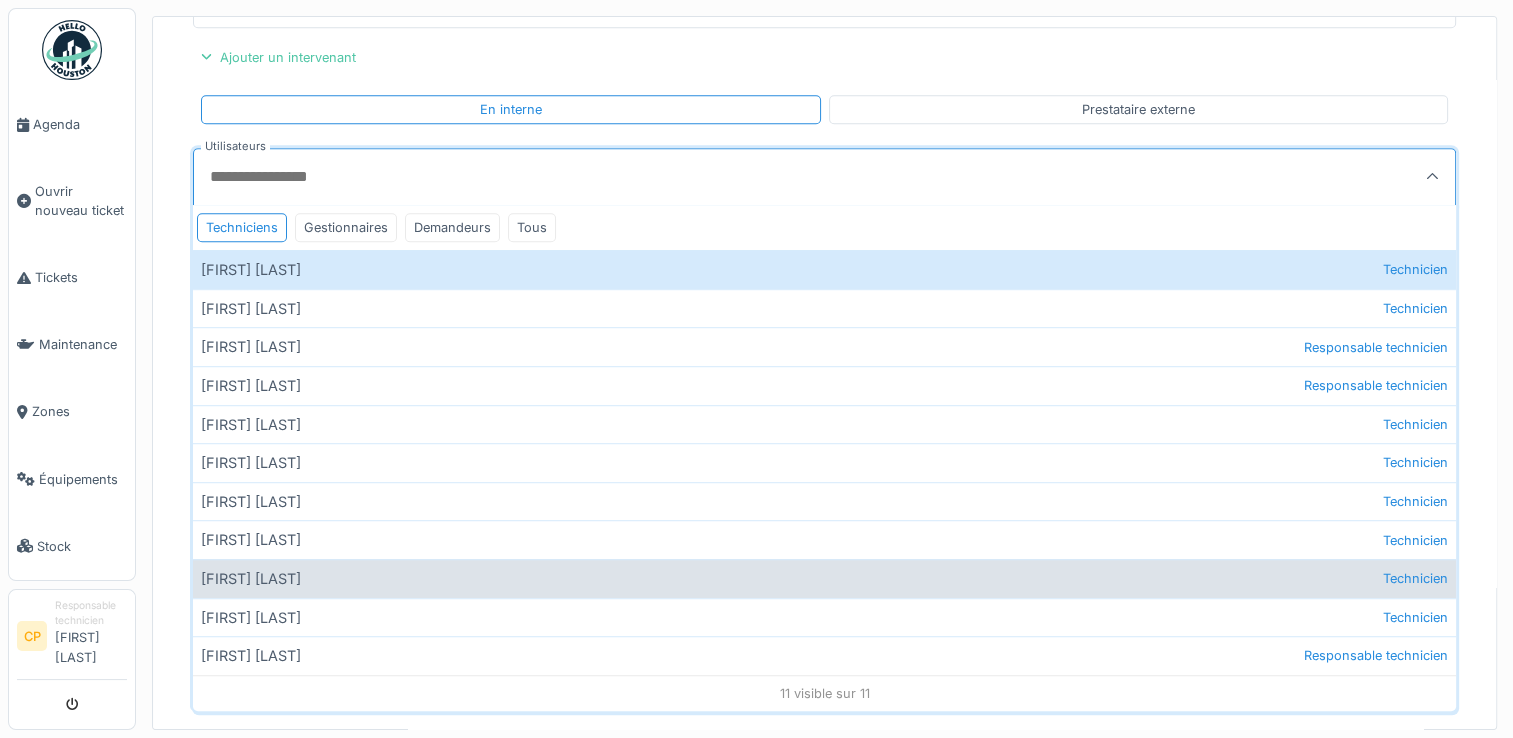 click on "Michel Lay   Technicien" at bounding box center [824, 578] 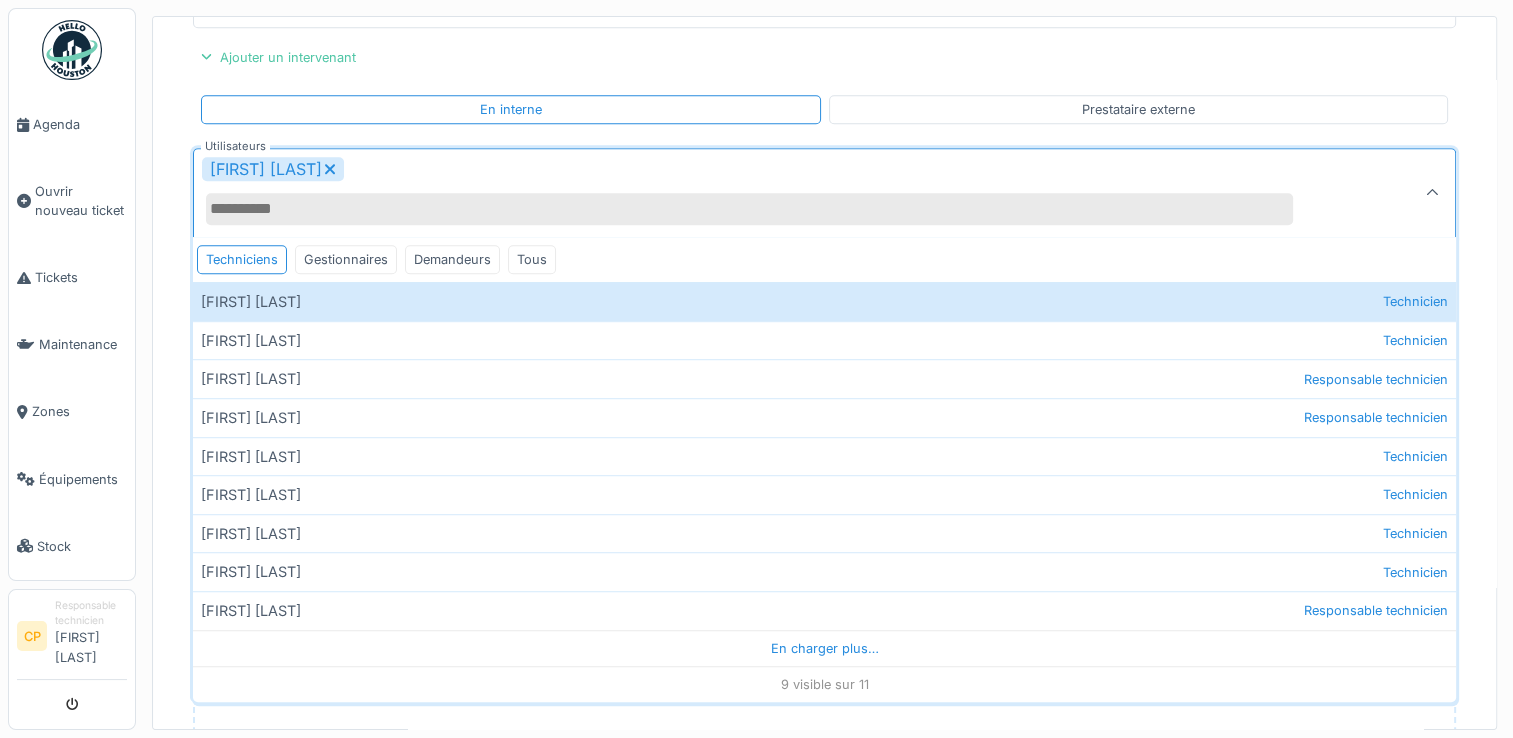 click at bounding box center (1432, 193) 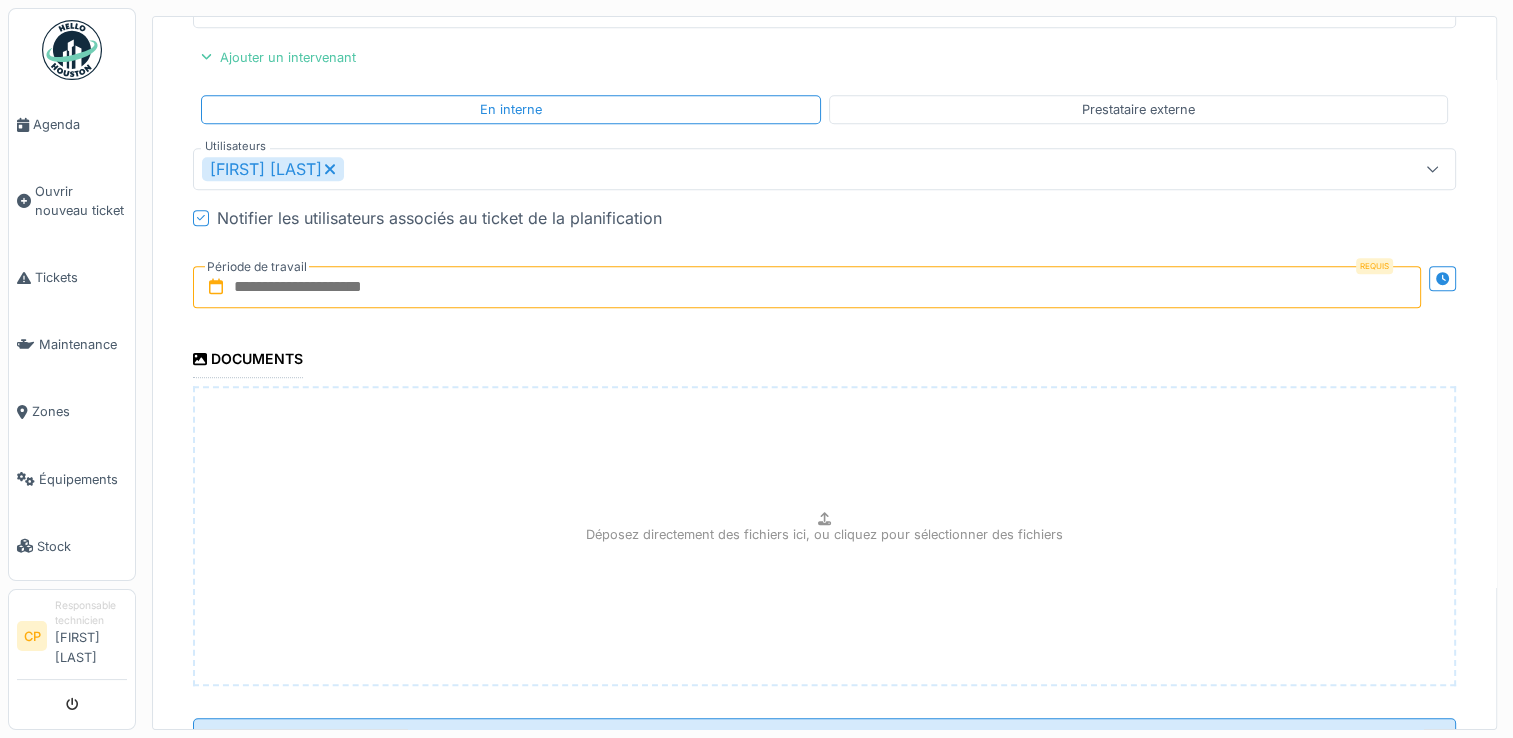click at bounding box center [807, 287] 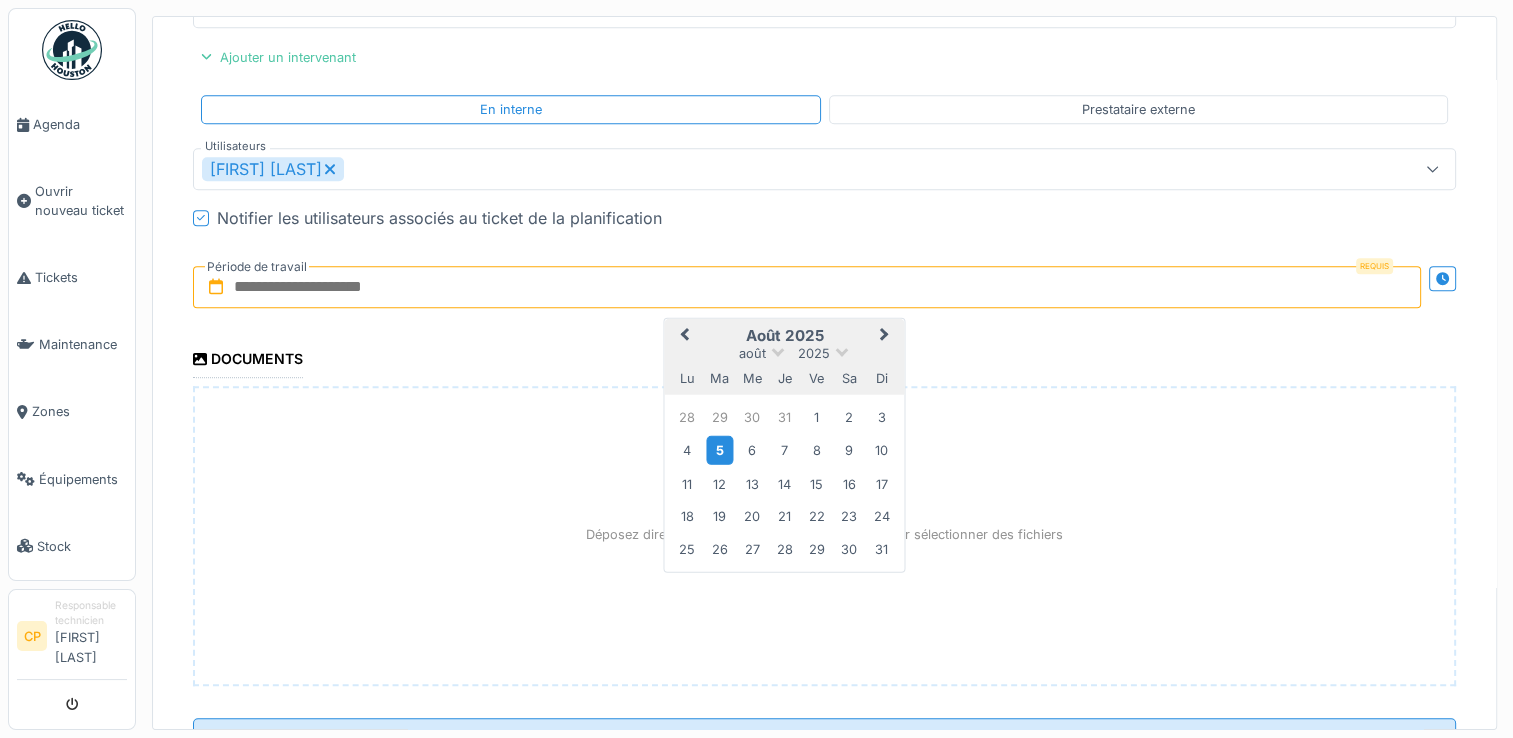 click on "5" at bounding box center [719, 450] 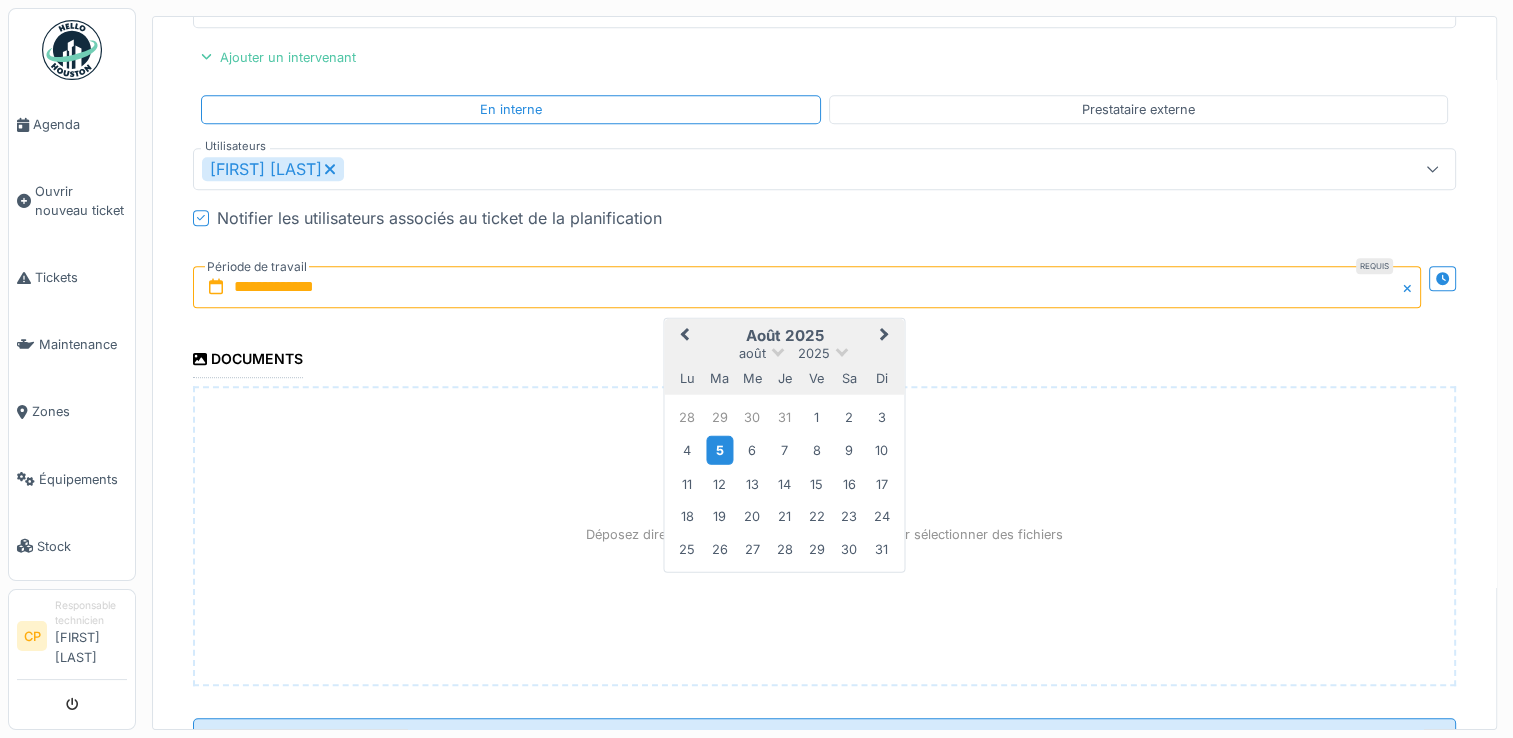 click on "5" at bounding box center [719, 450] 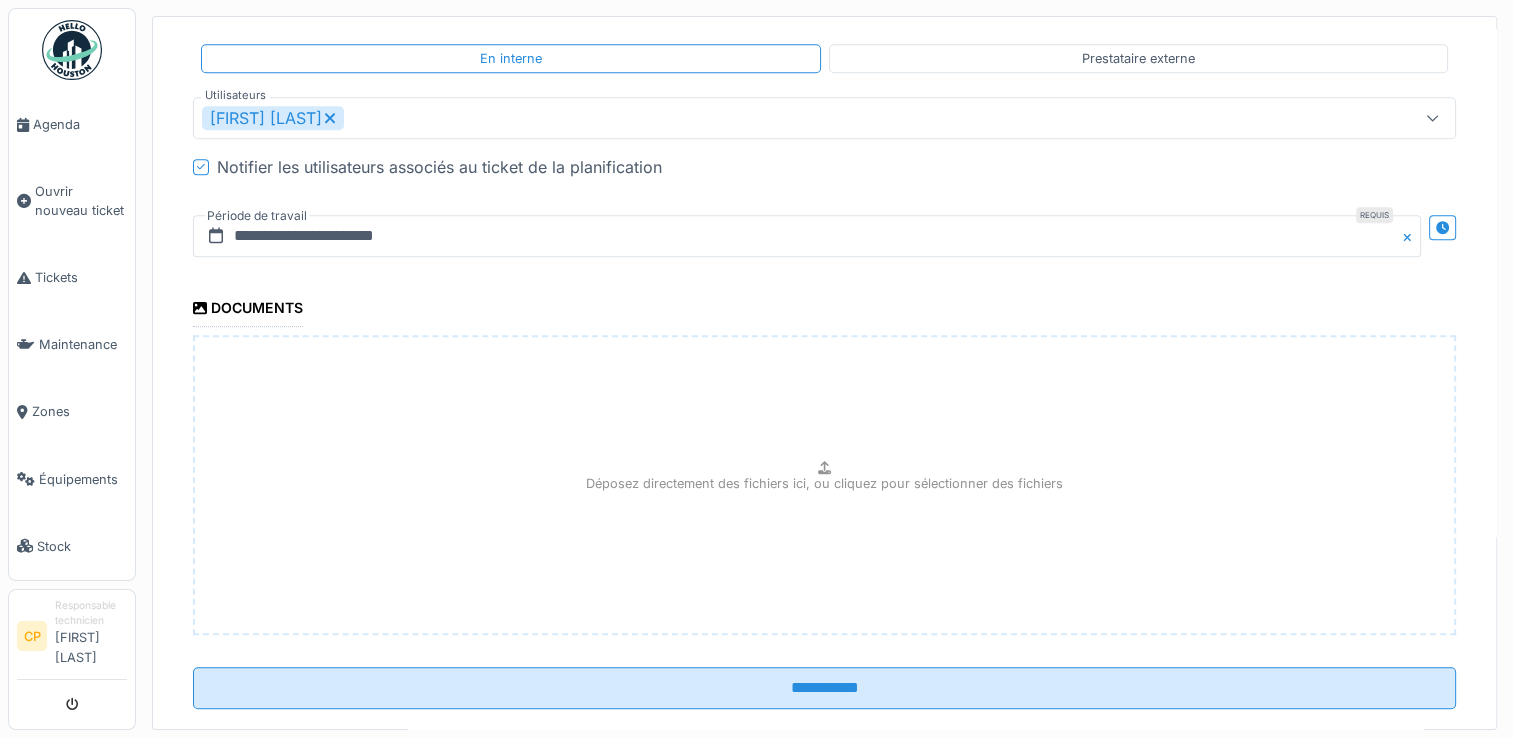 scroll, scrollTop: 1287, scrollLeft: 0, axis: vertical 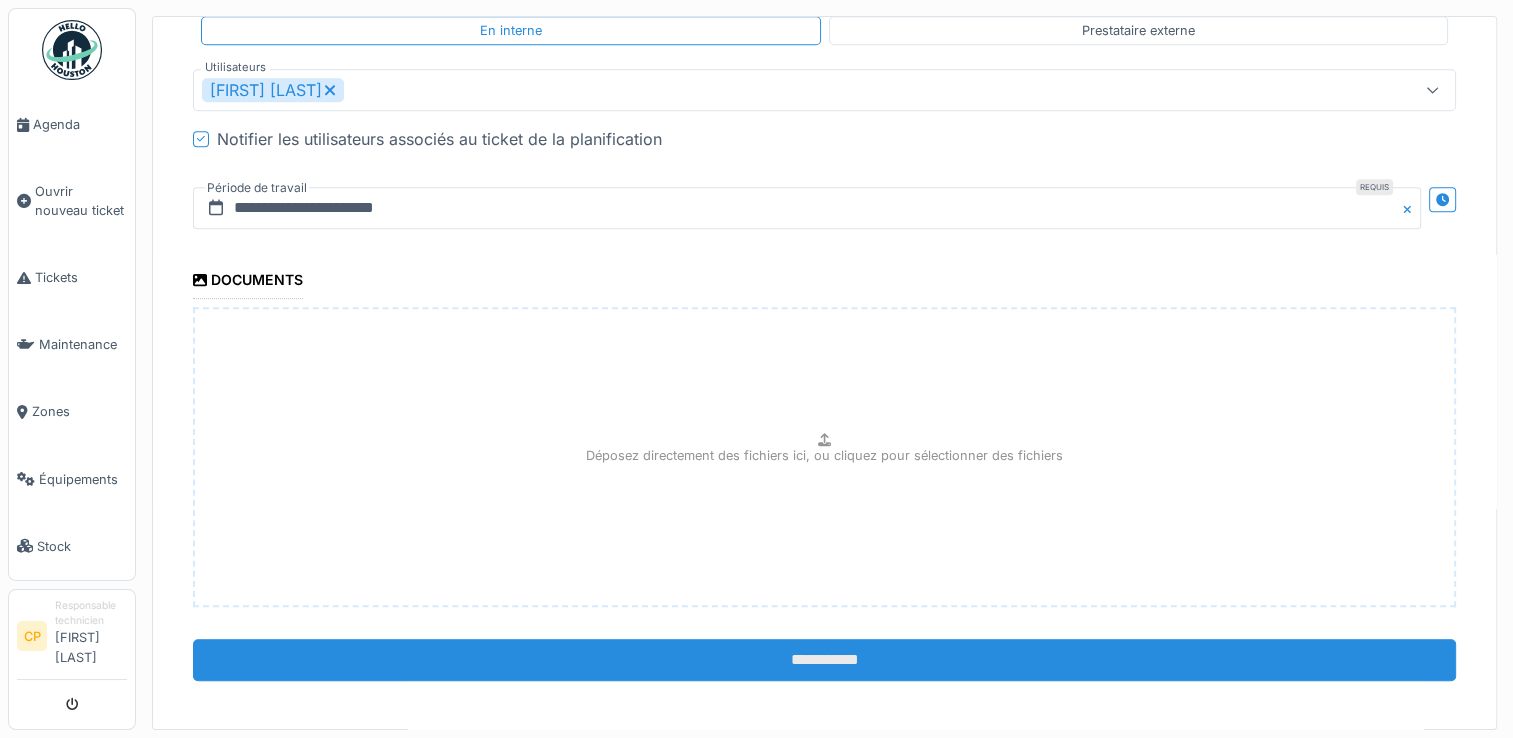 click on "**********" at bounding box center (824, 660) 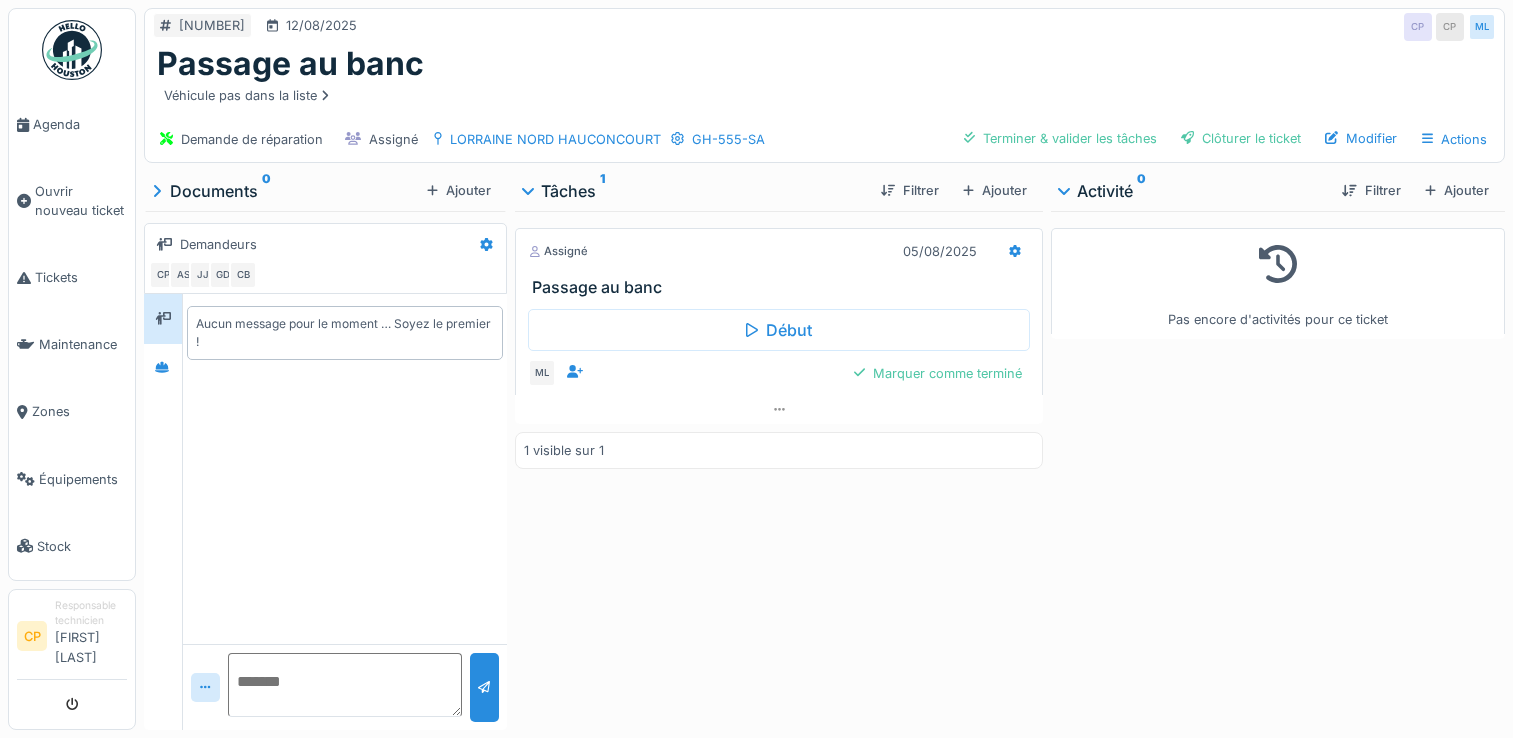 scroll, scrollTop: 0, scrollLeft: 0, axis: both 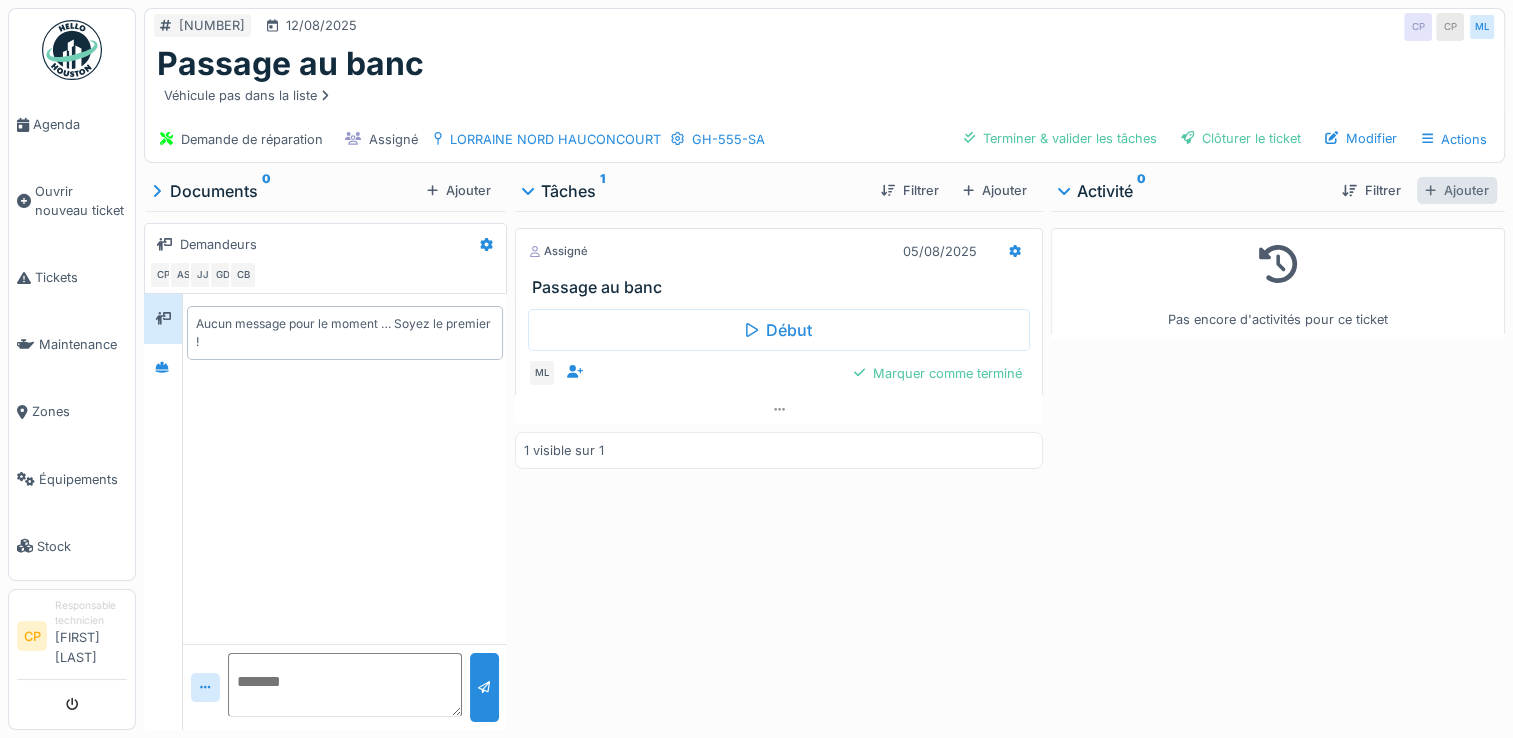click on "Ajouter" at bounding box center [1457, 190] 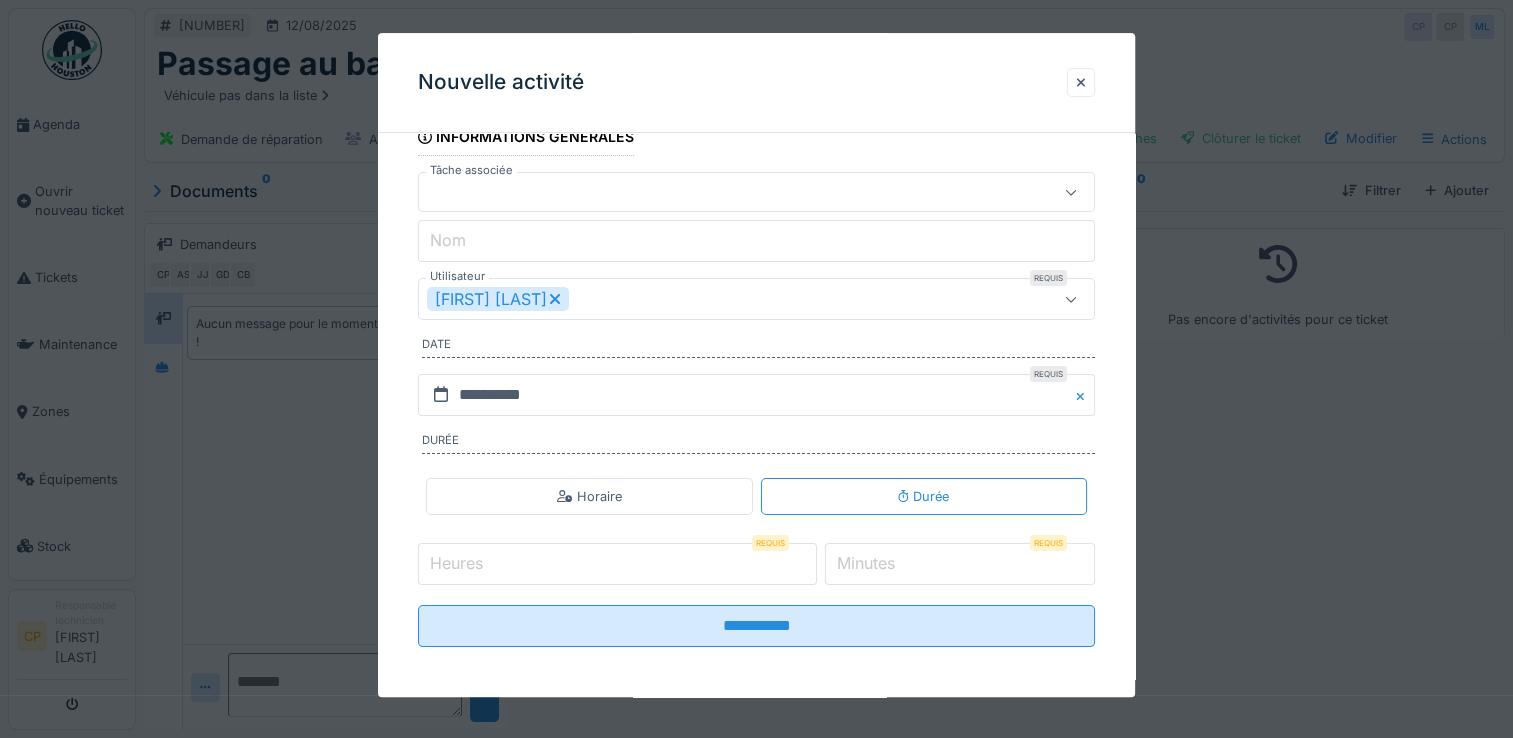scroll, scrollTop: 117, scrollLeft: 0, axis: vertical 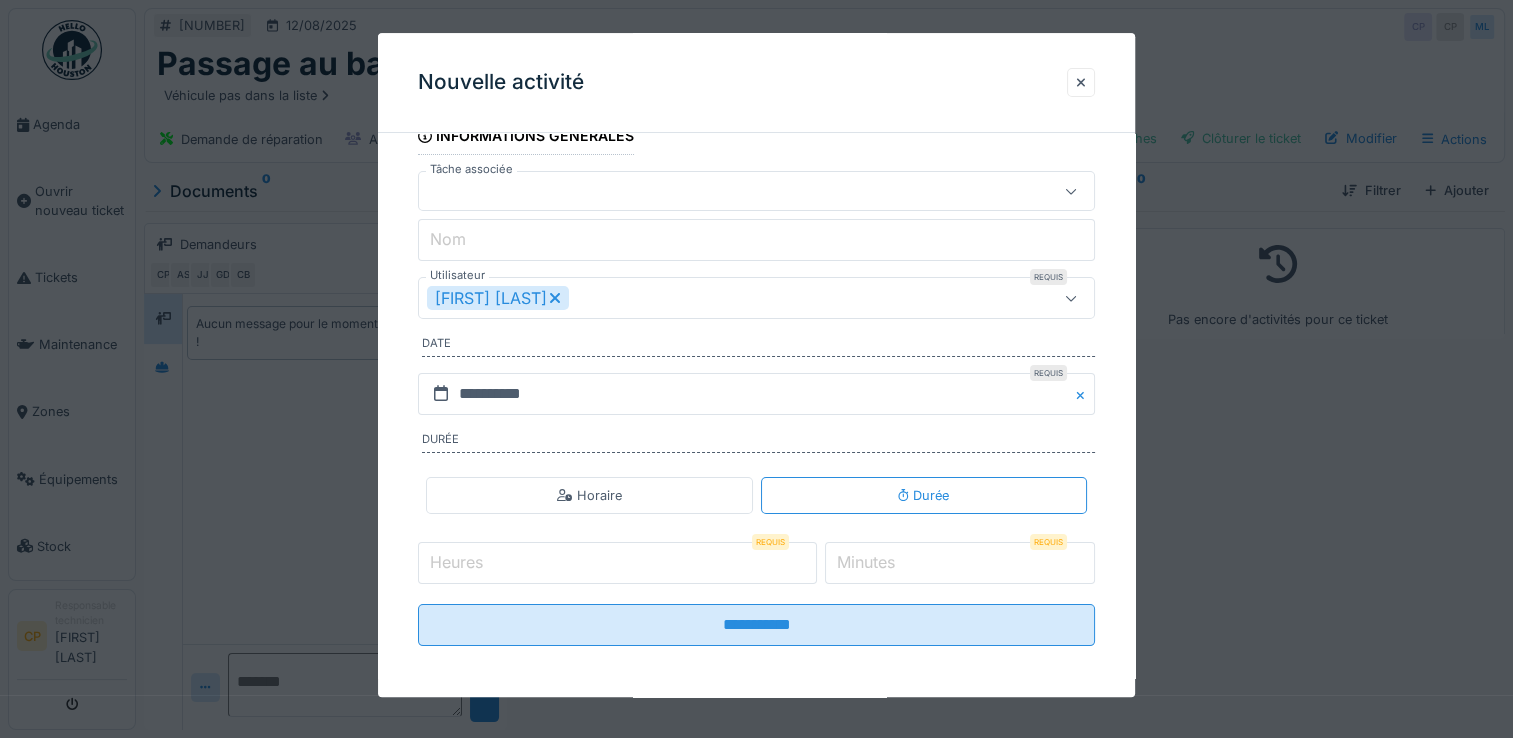 click on "Heures" at bounding box center (617, 563) 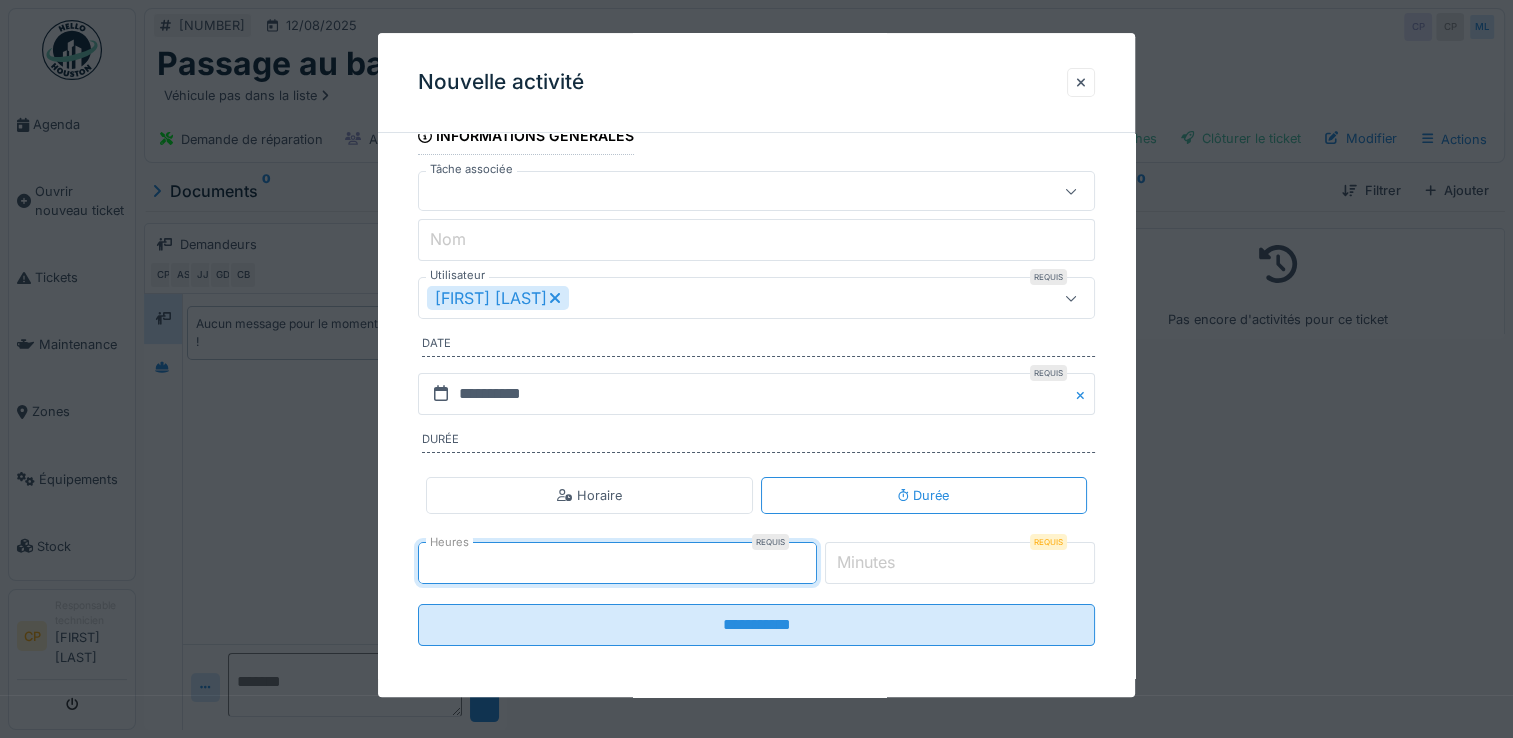 type on "*" 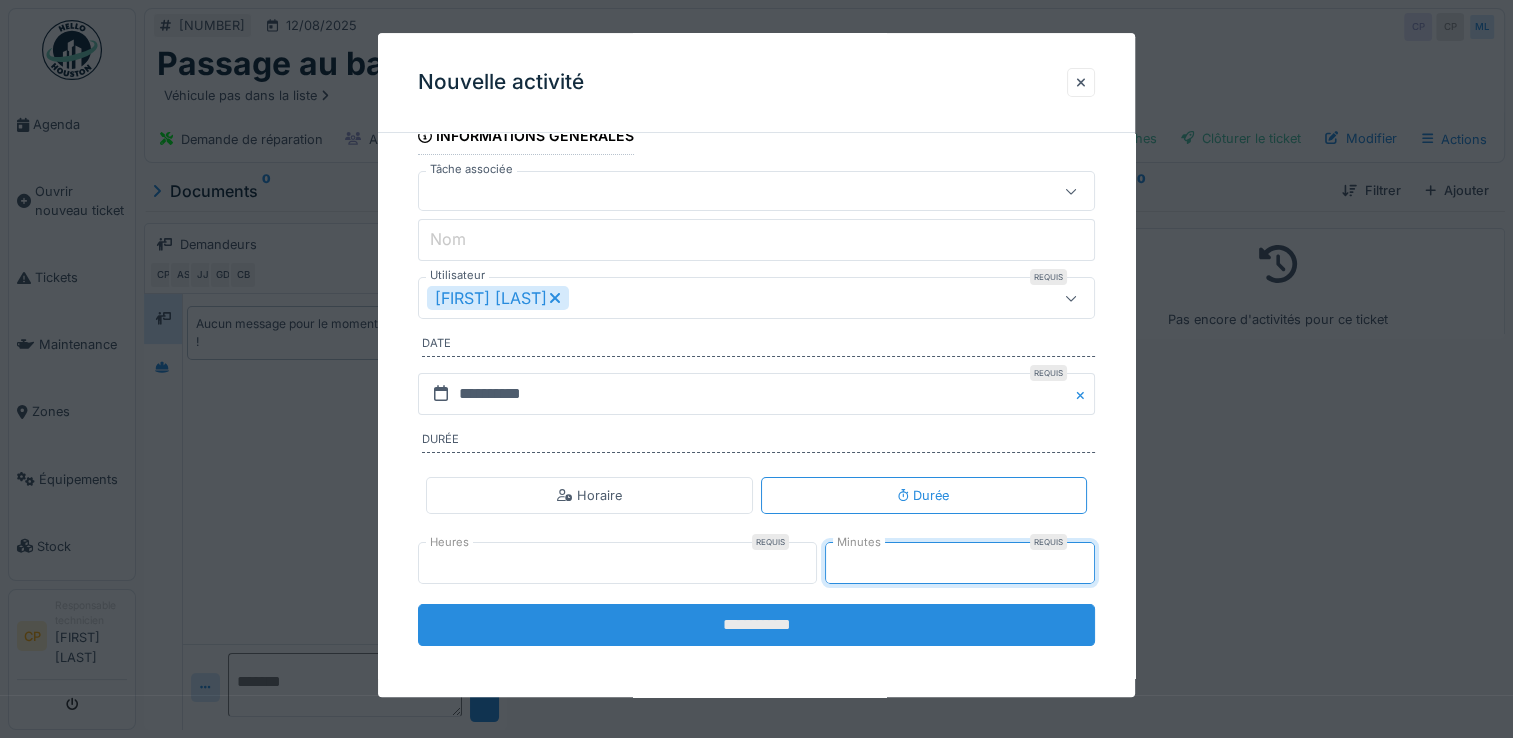 type on "**" 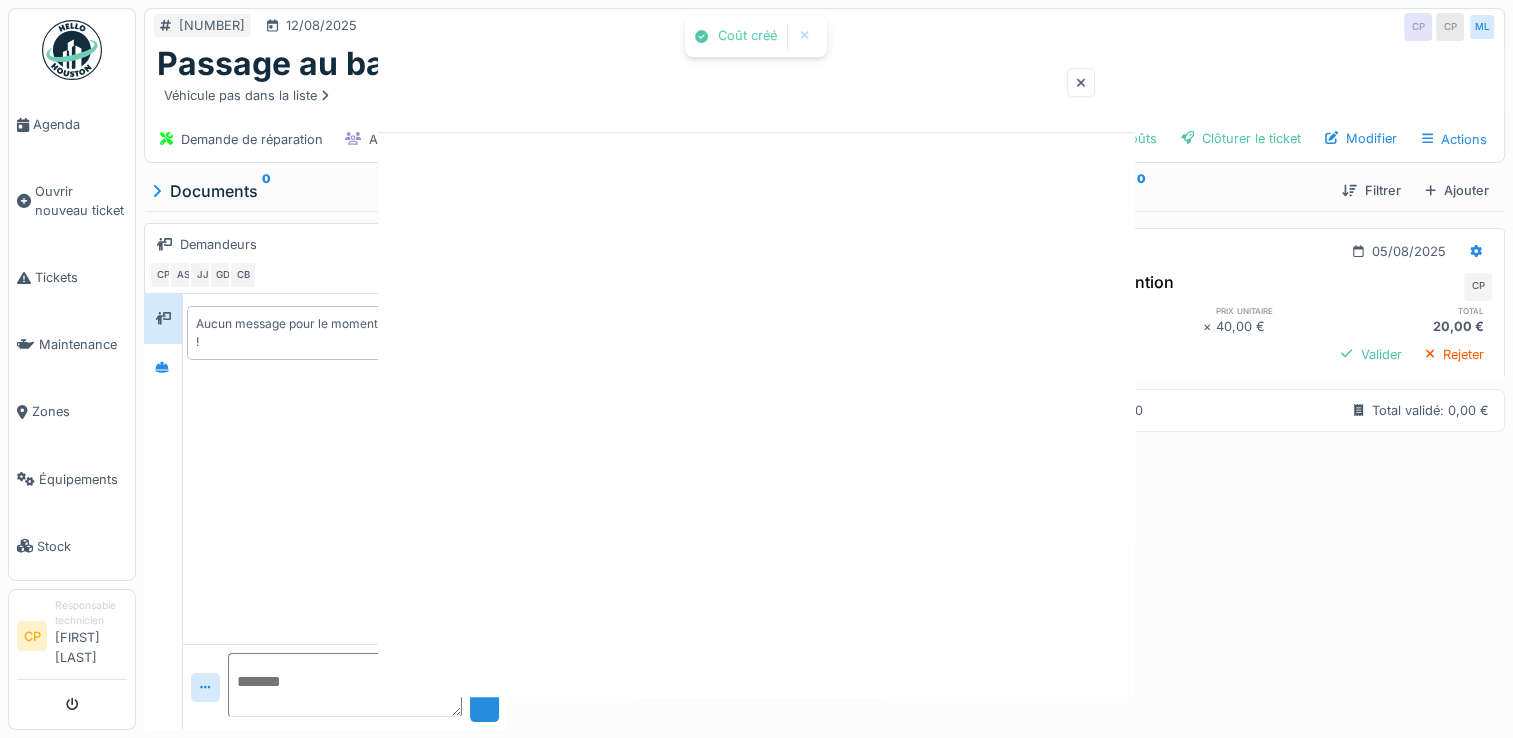 scroll, scrollTop: 0, scrollLeft: 0, axis: both 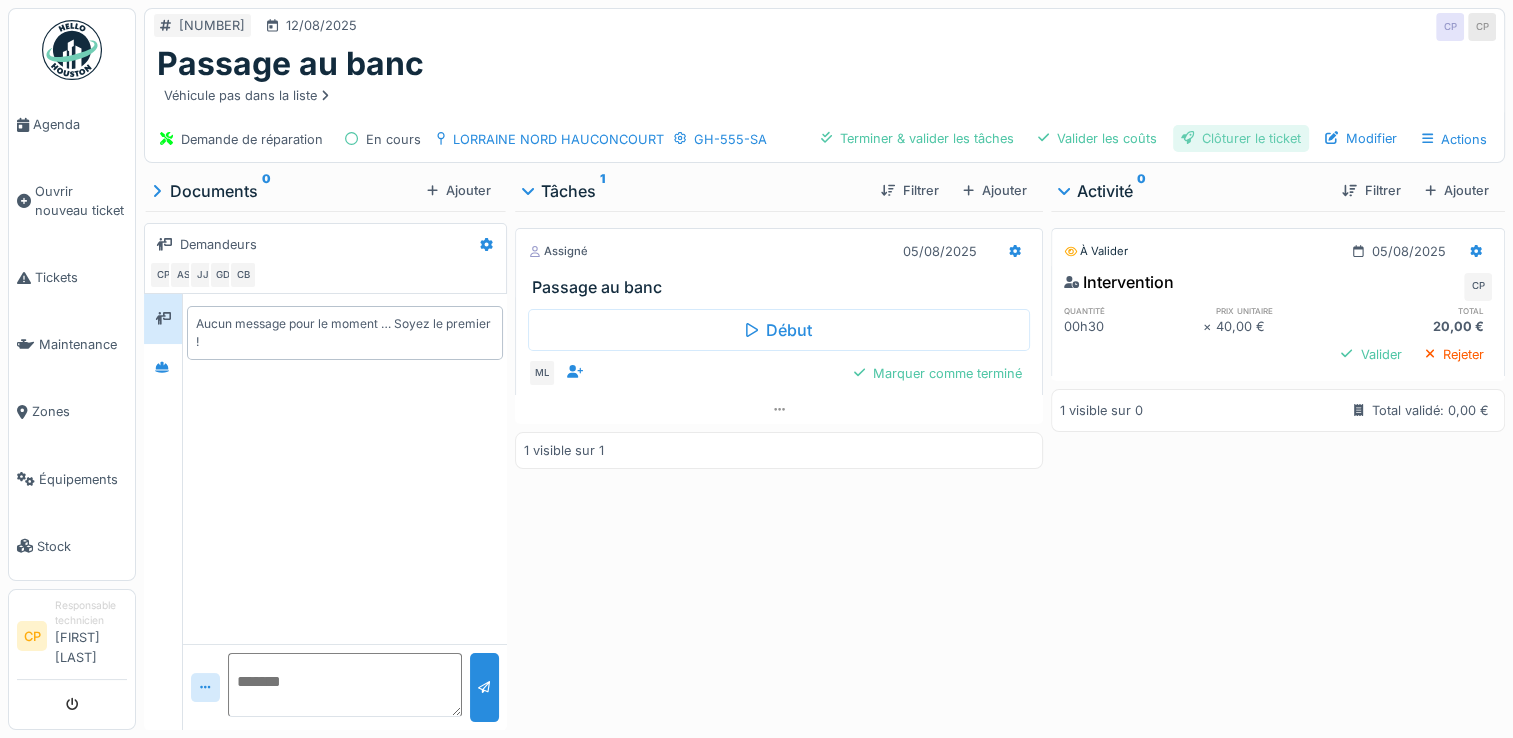 click on "Clôturer le ticket" at bounding box center (1241, 138) 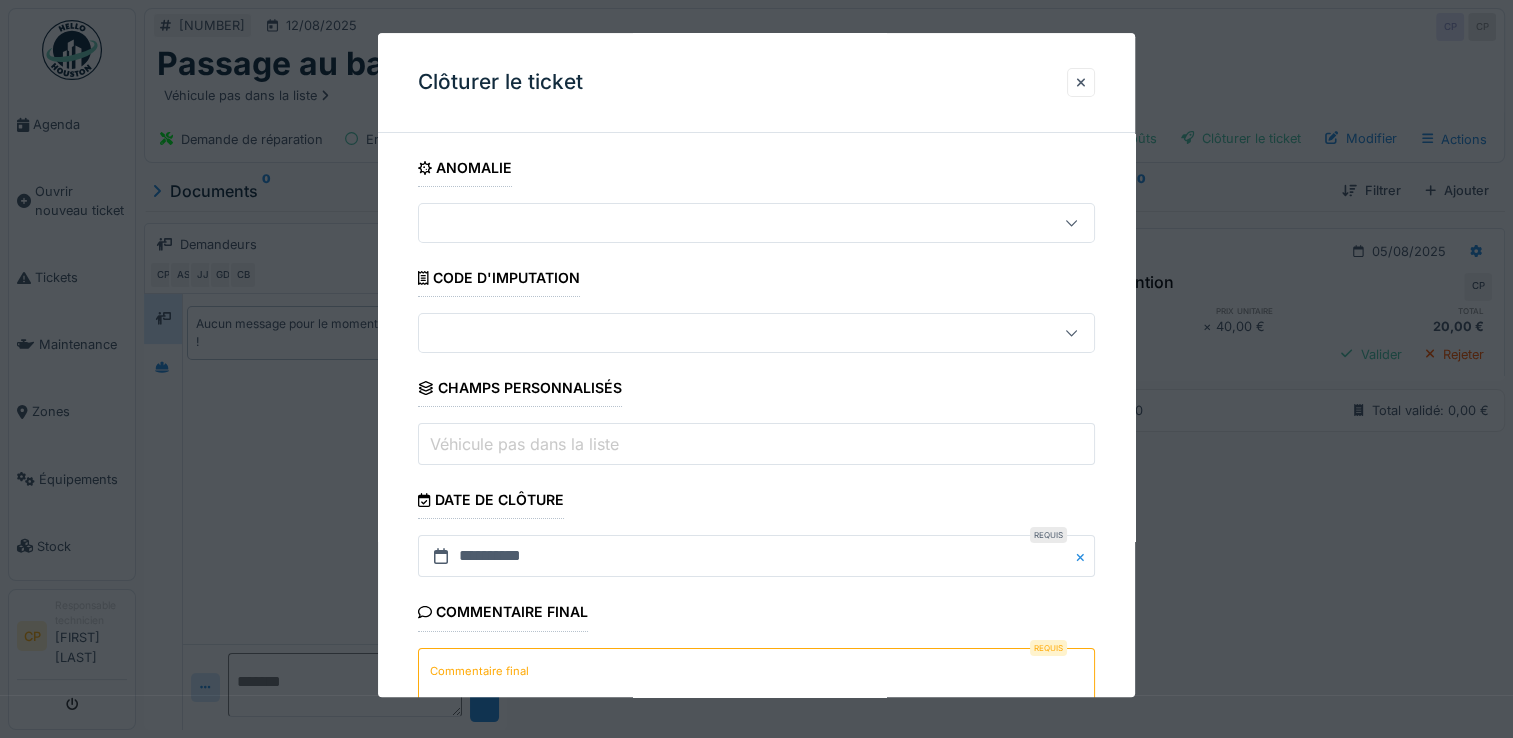 click on "Commentaire final" at bounding box center [756, 689] 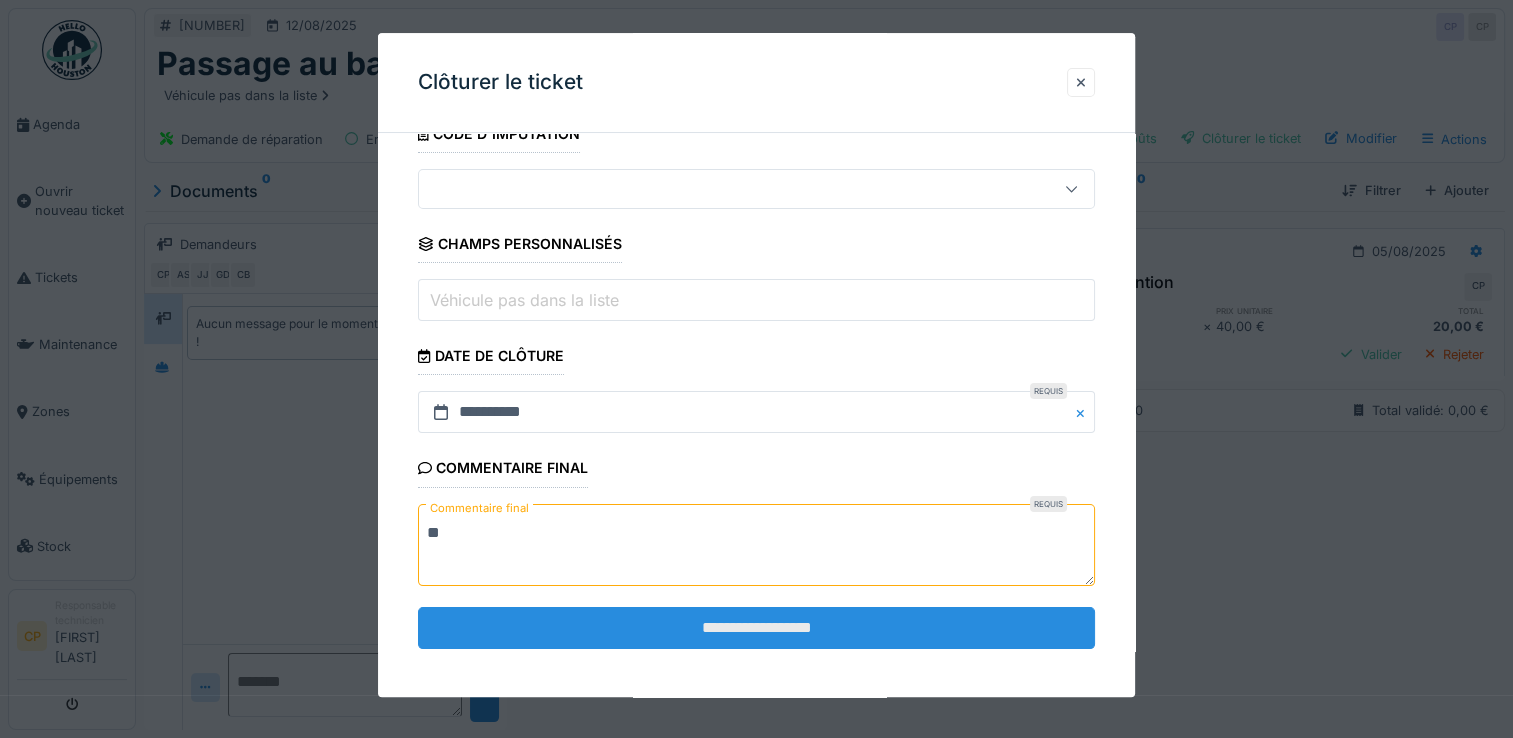 scroll, scrollTop: 148, scrollLeft: 0, axis: vertical 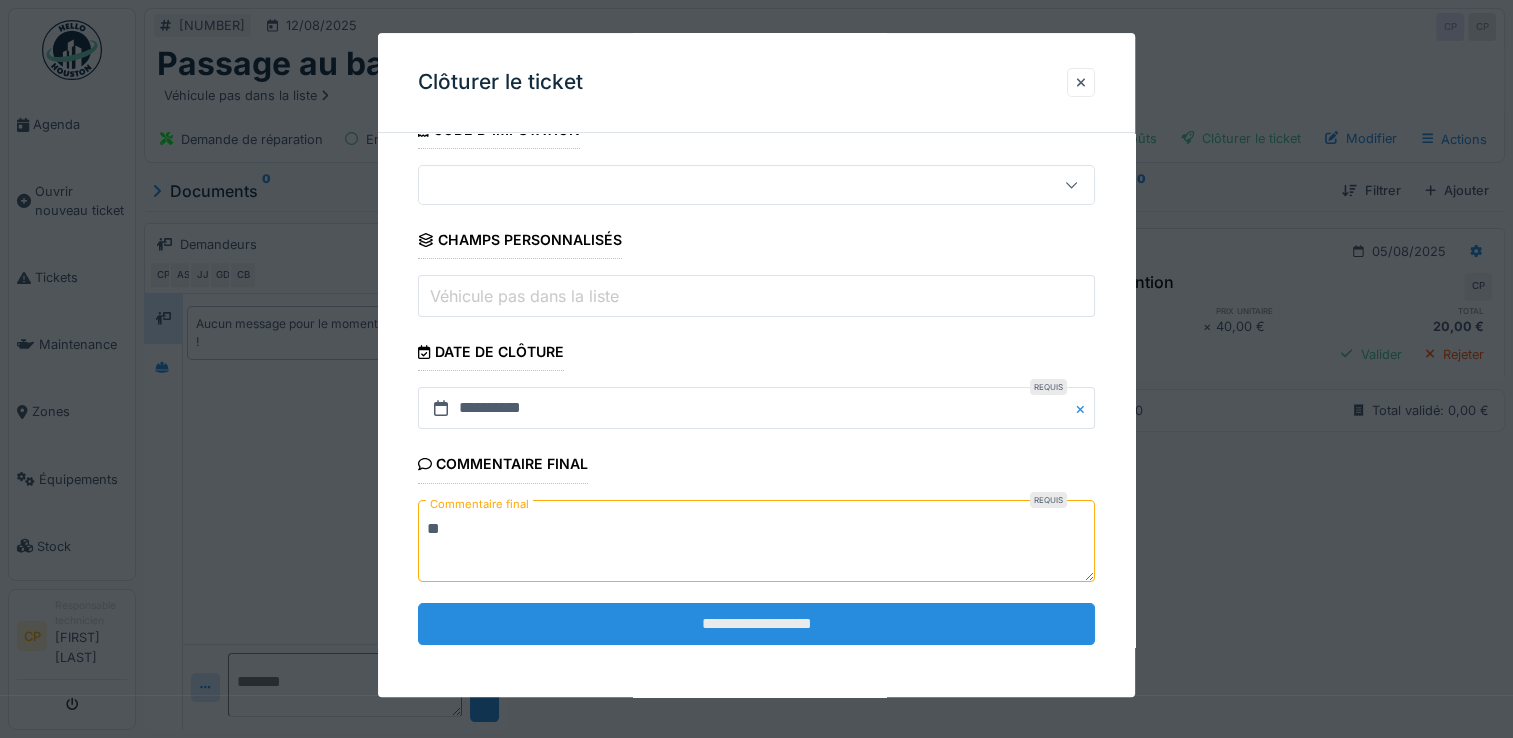 type on "**" 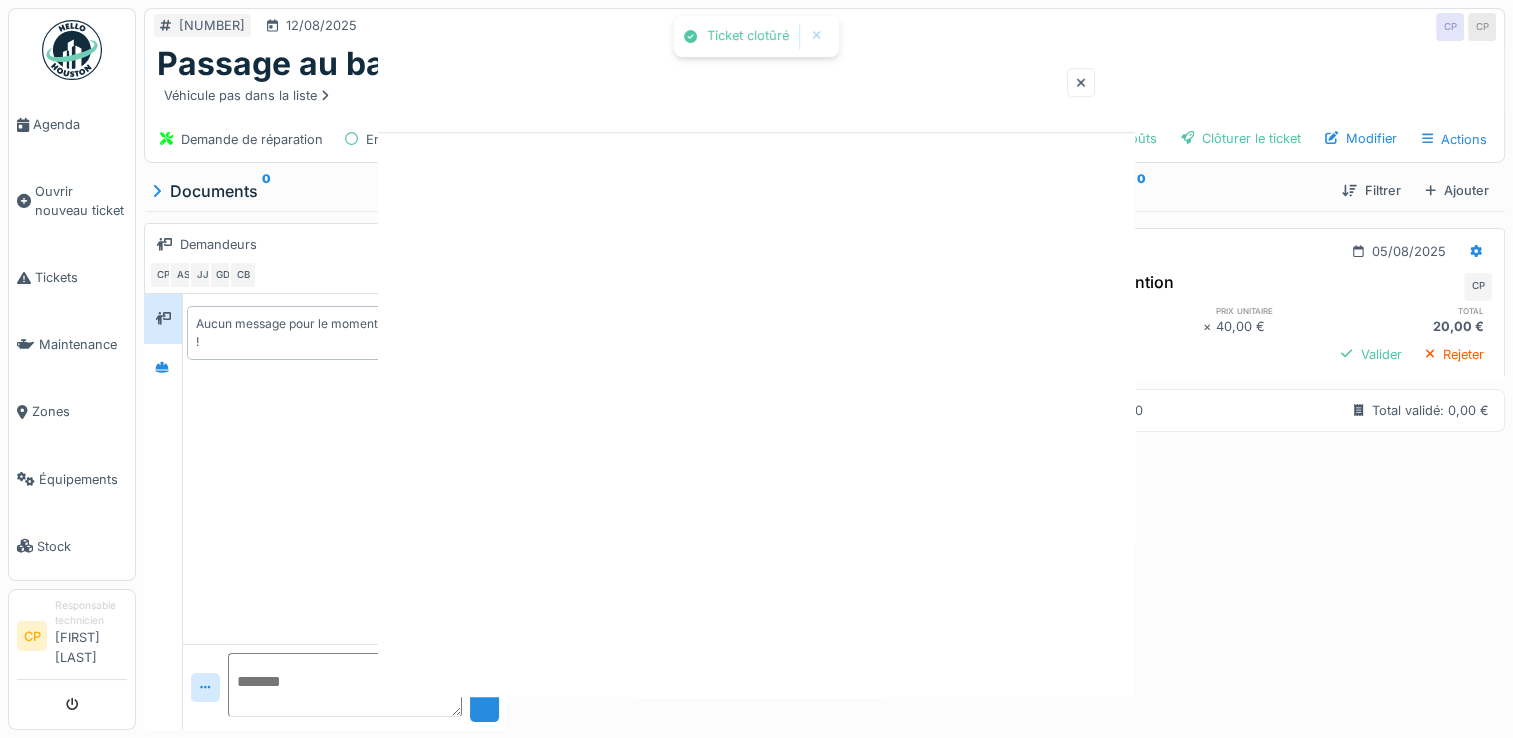 scroll, scrollTop: 0, scrollLeft: 0, axis: both 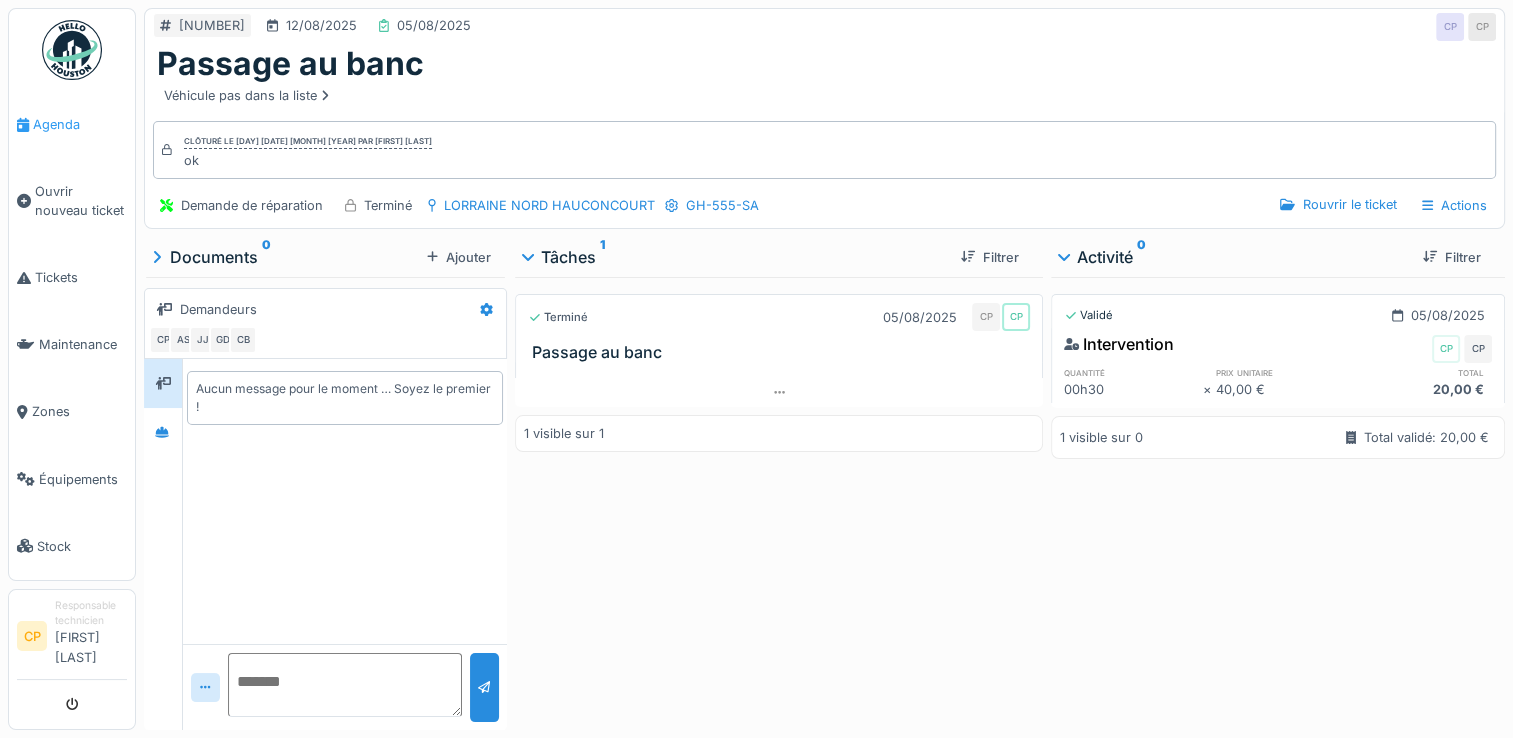 click on "Agenda" at bounding box center [72, 124] 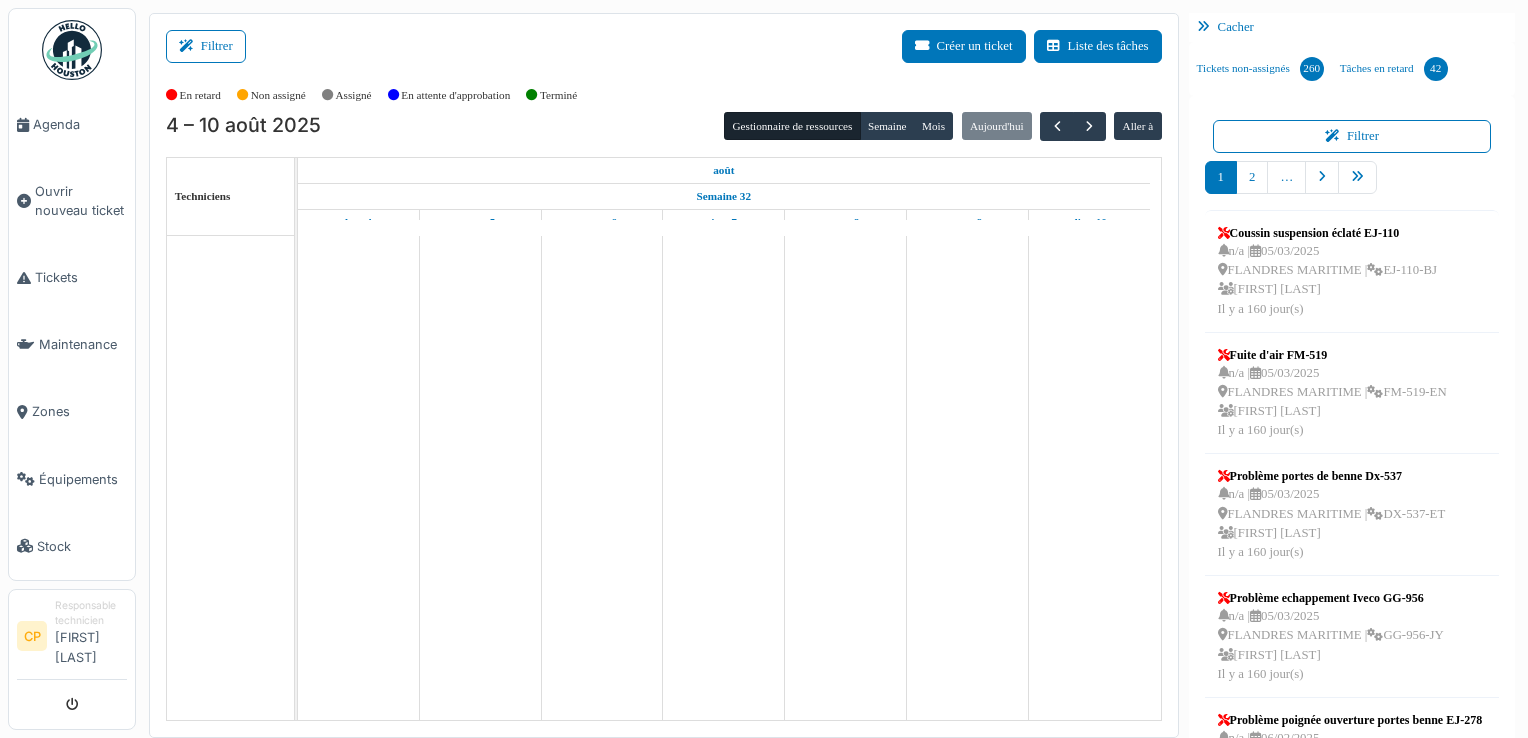 scroll, scrollTop: 0, scrollLeft: 0, axis: both 